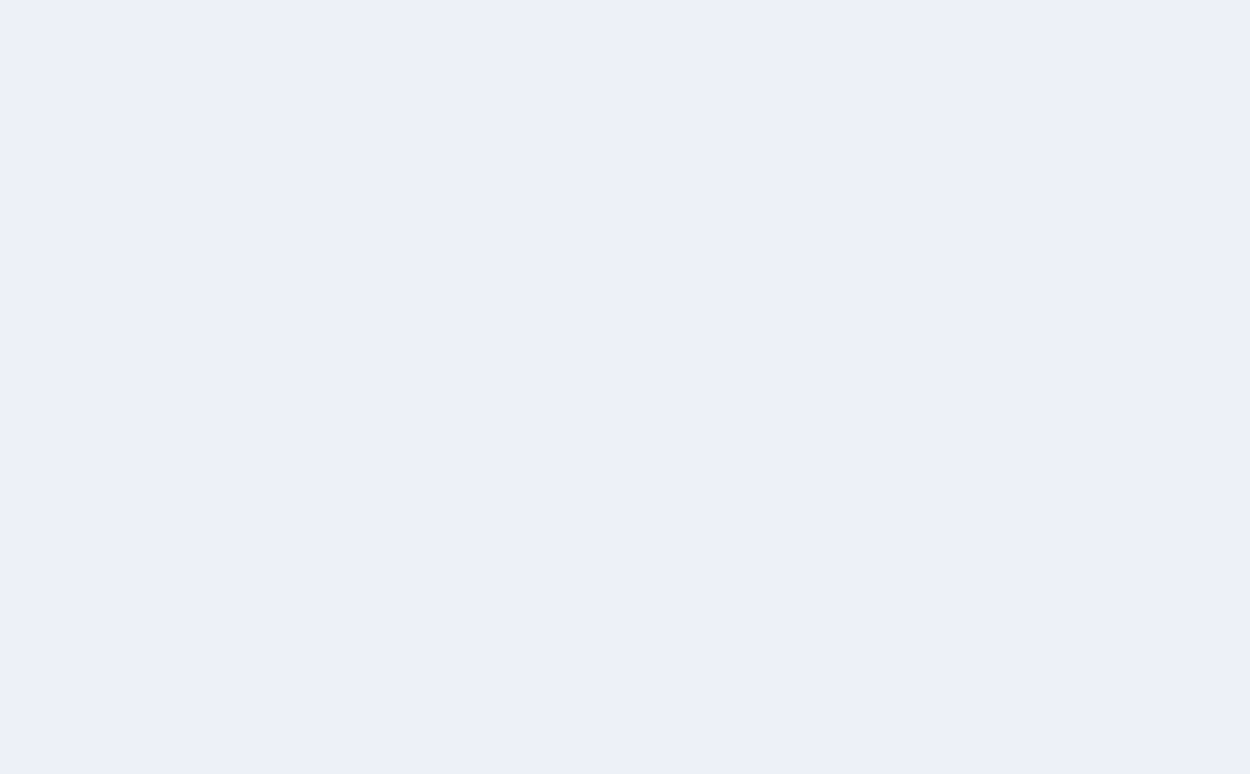 scroll, scrollTop: 0, scrollLeft: 0, axis: both 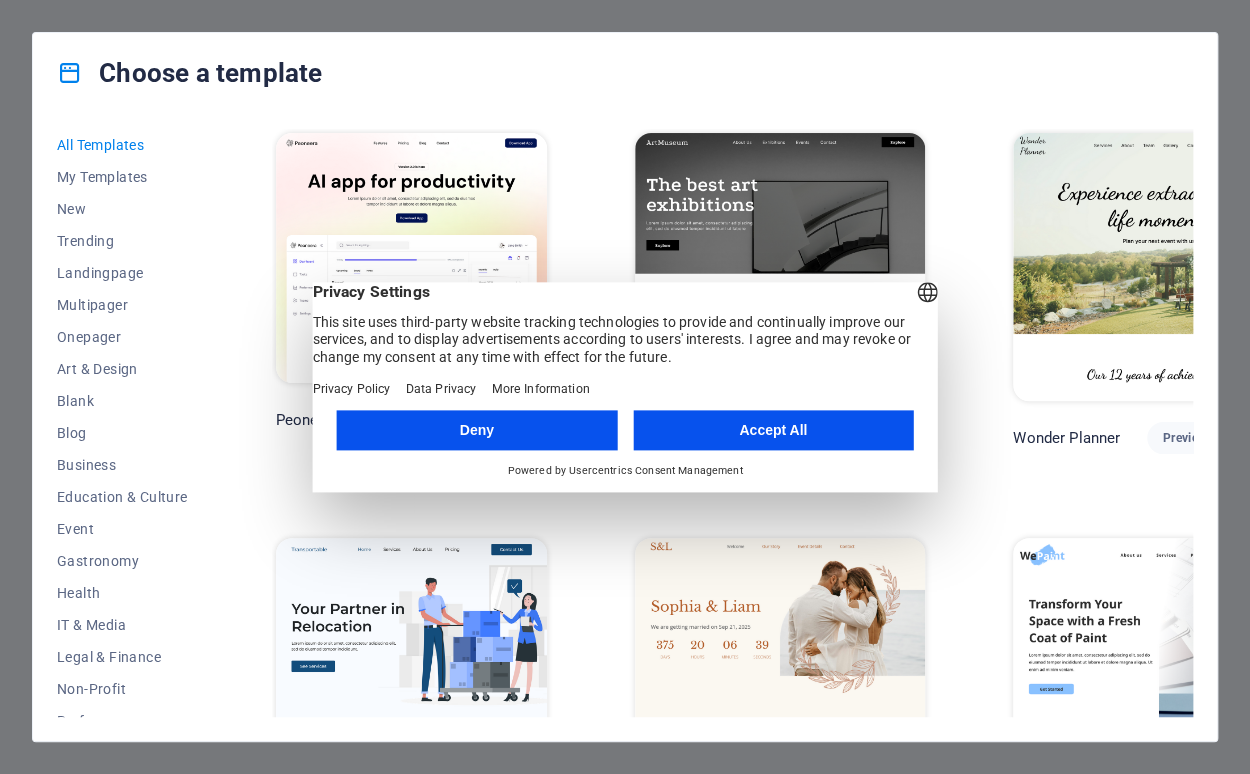 click on "Accept All" at bounding box center (773, 430) 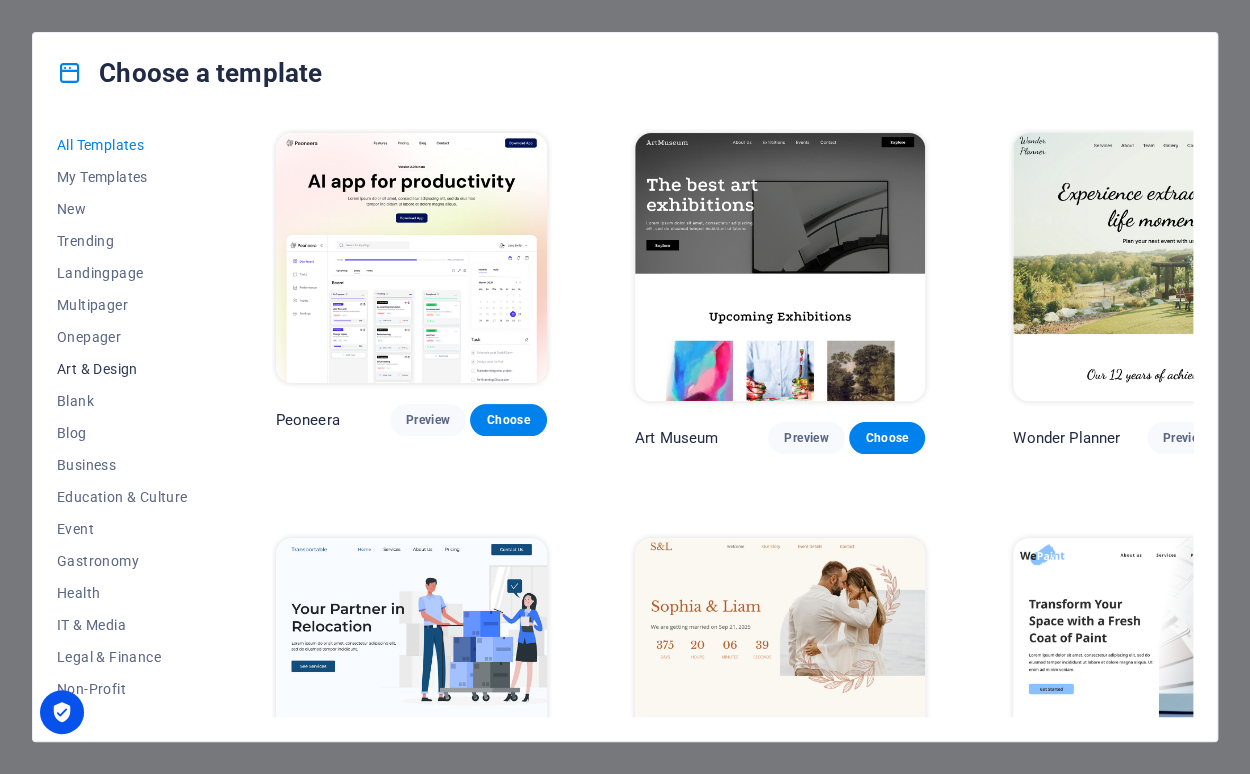 scroll, scrollTop: 212, scrollLeft: 0, axis: vertical 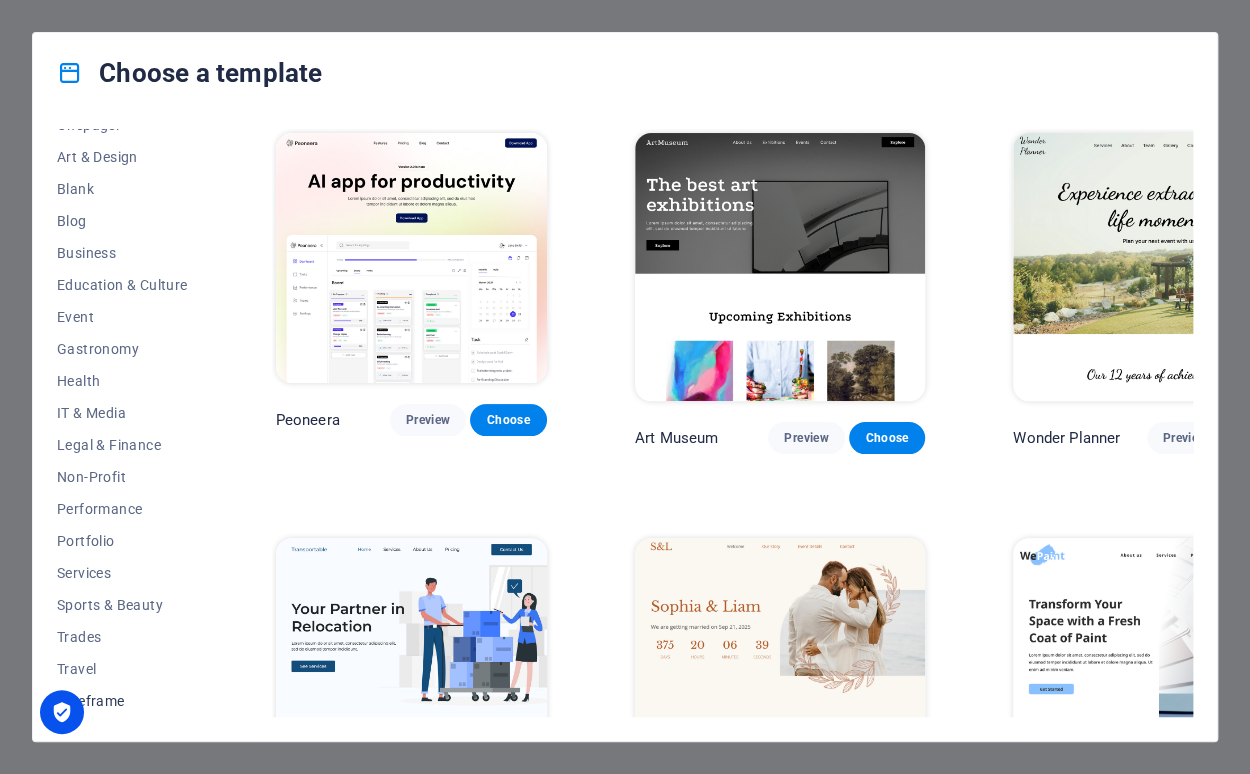click on "Wireframe" at bounding box center (122, 701) 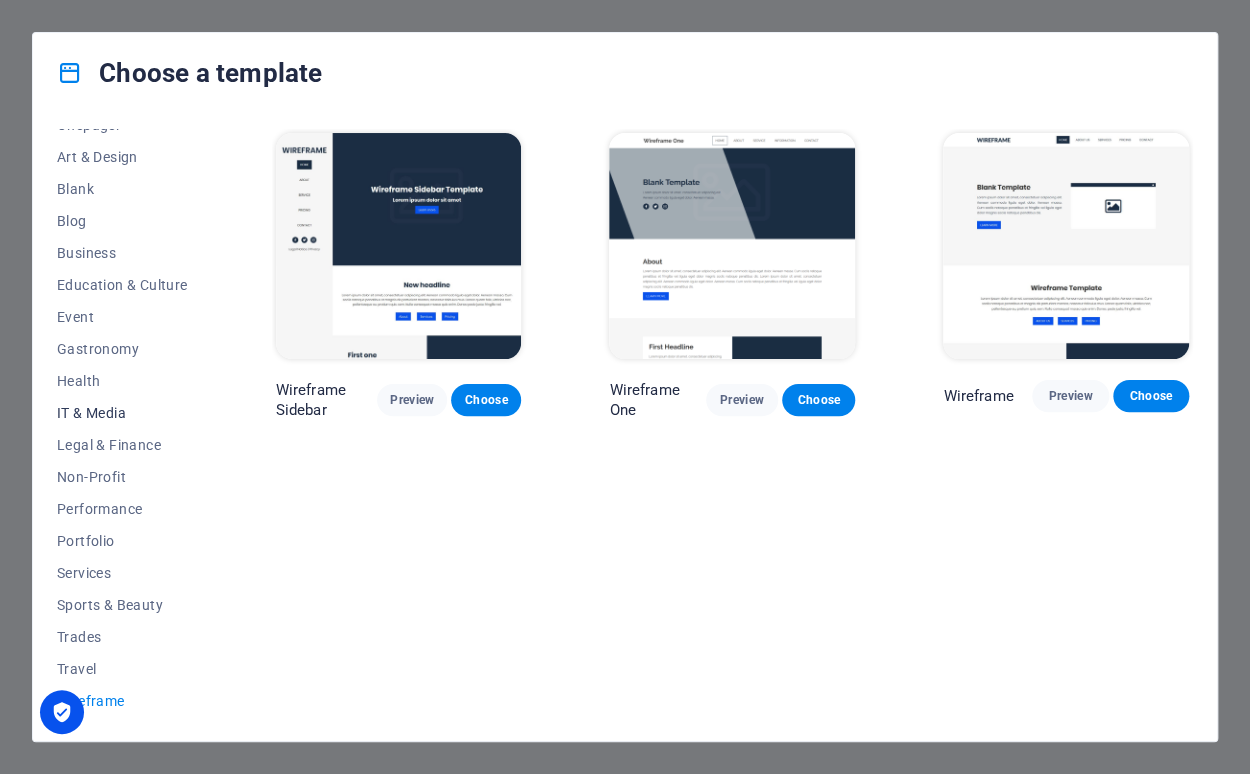 click on "IT & Media" at bounding box center (122, 413) 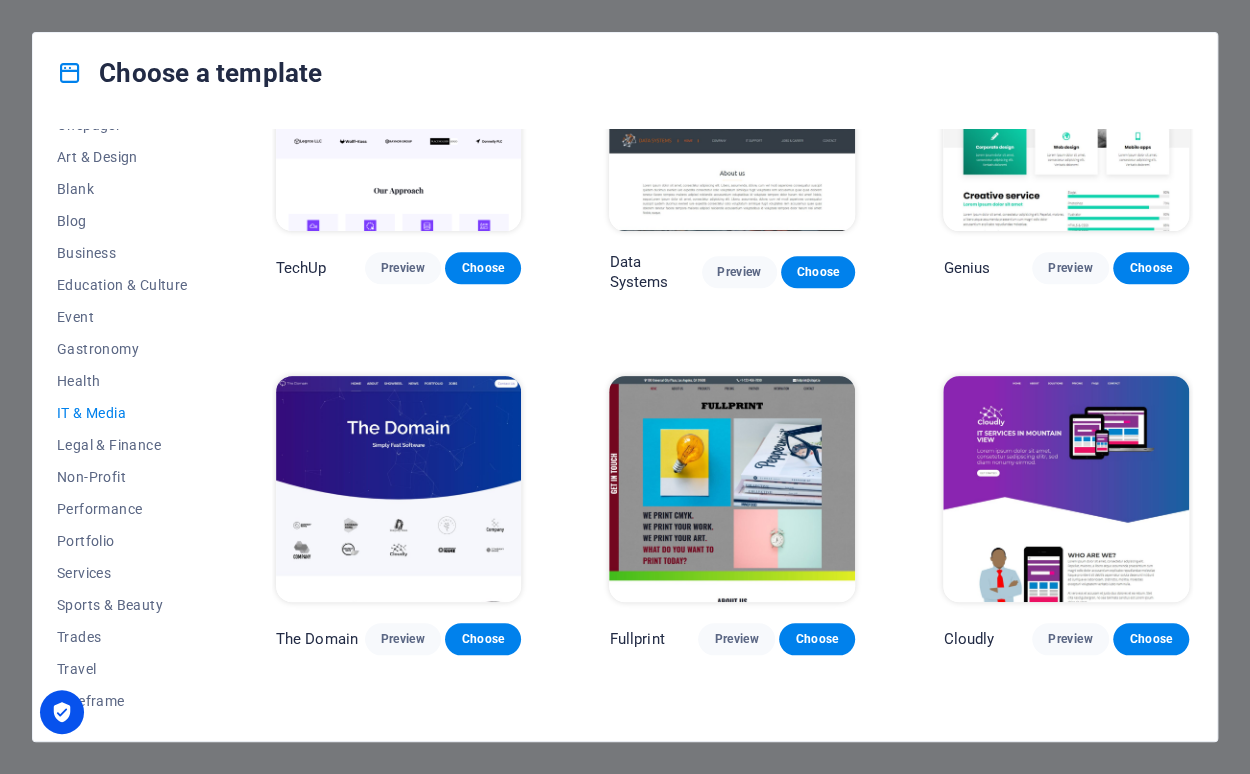 scroll, scrollTop: 793, scrollLeft: 0, axis: vertical 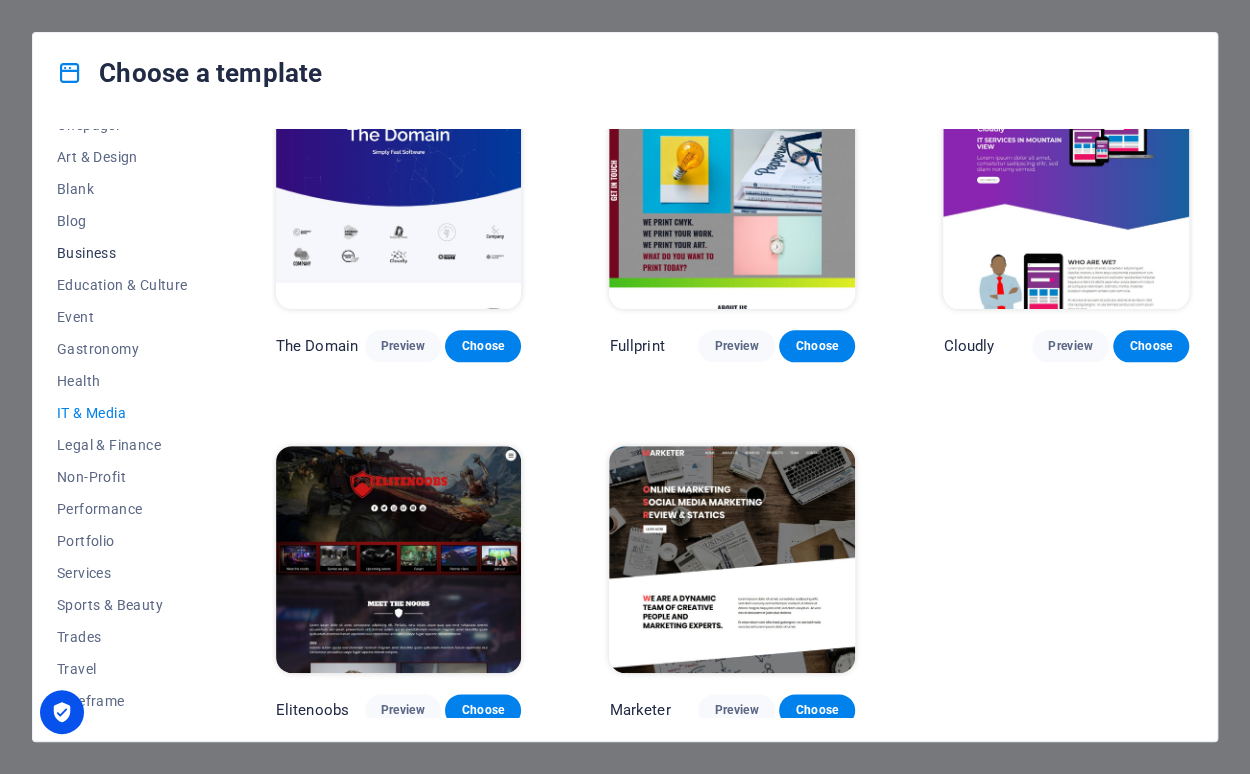 click on "Business" at bounding box center (122, 253) 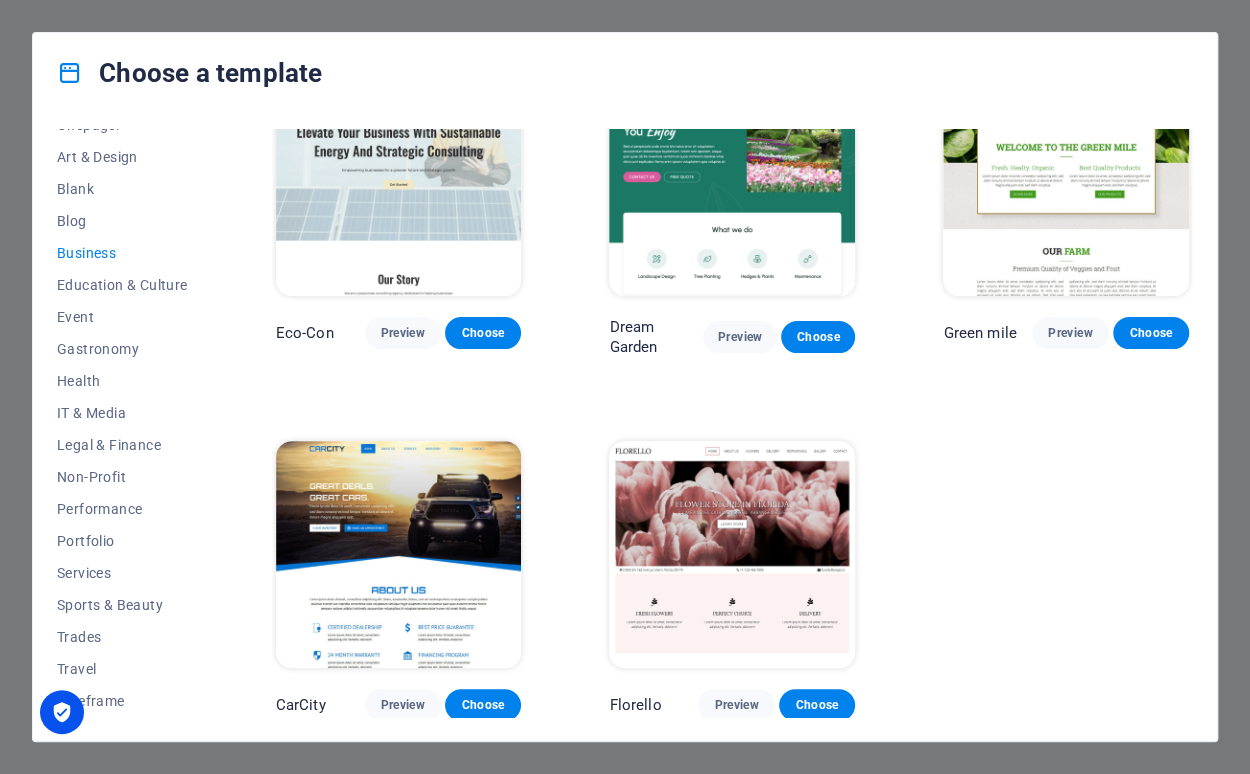 scroll, scrollTop: 0, scrollLeft: 0, axis: both 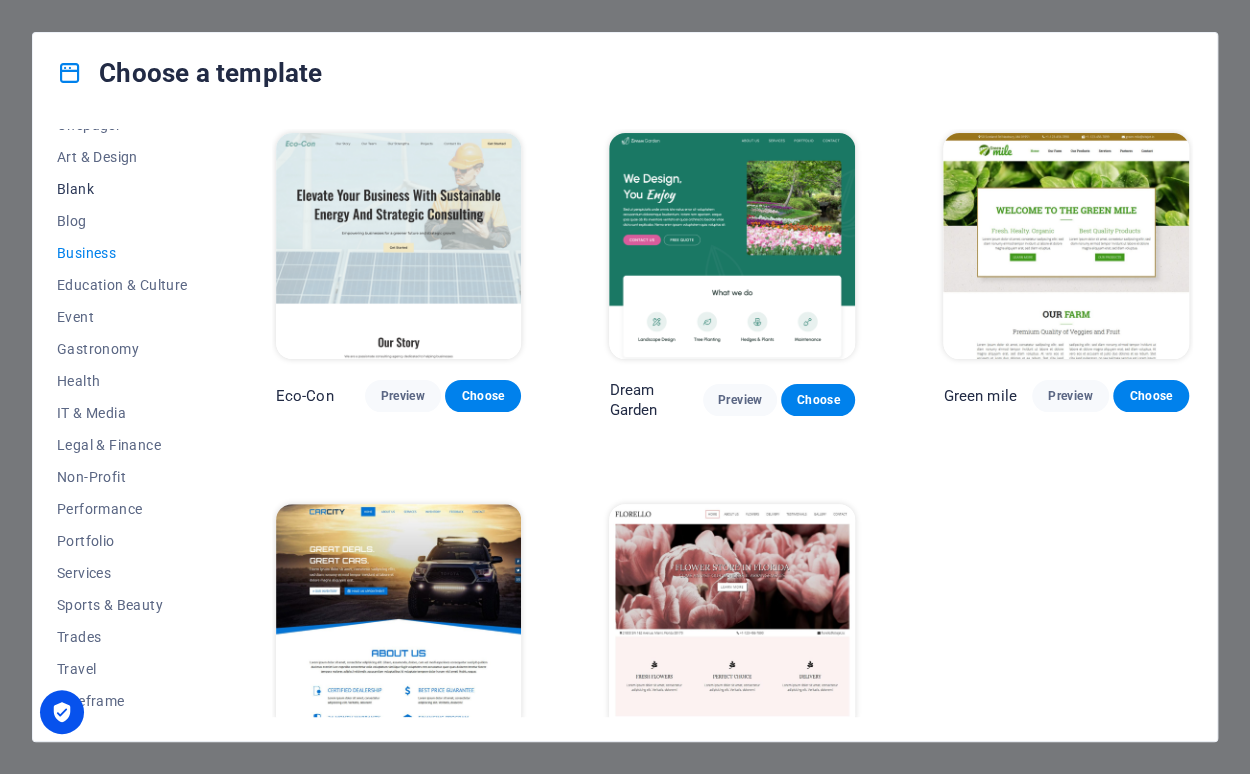 click on "Blank" at bounding box center [122, 189] 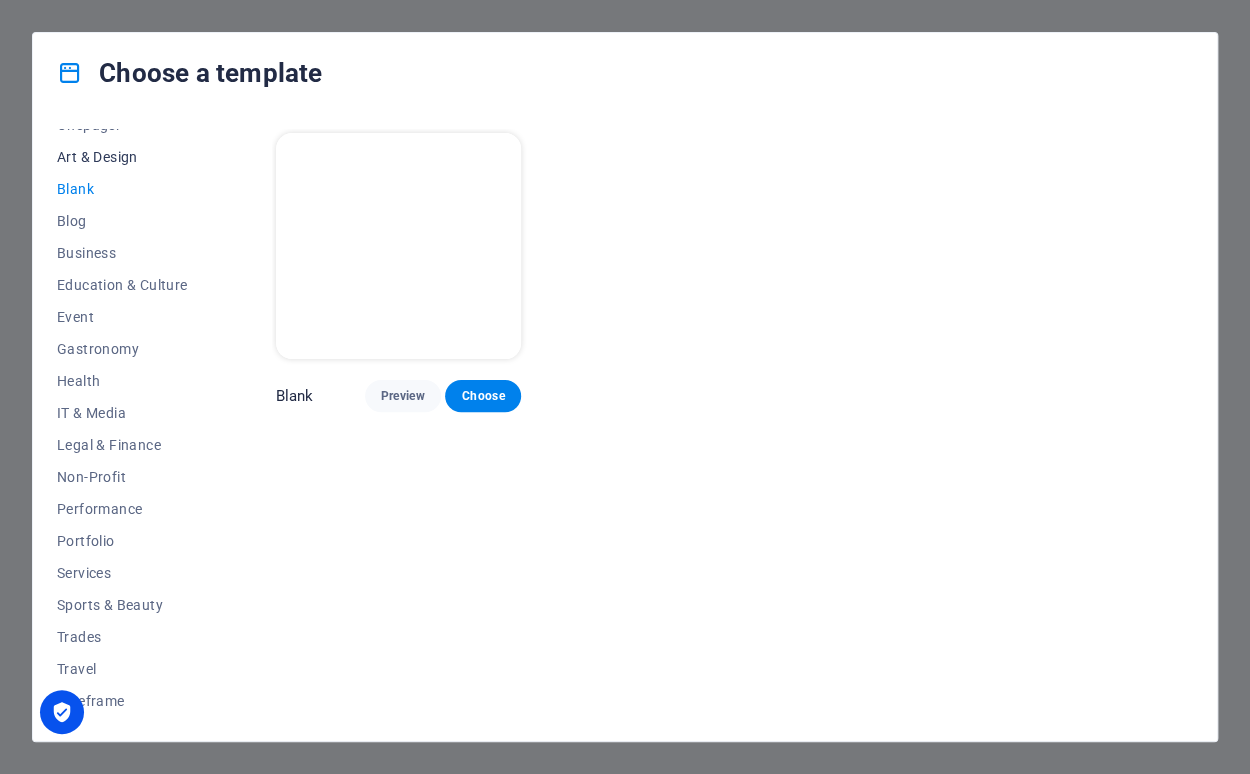 click on "Art & Design" at bounding box center (122, 157) 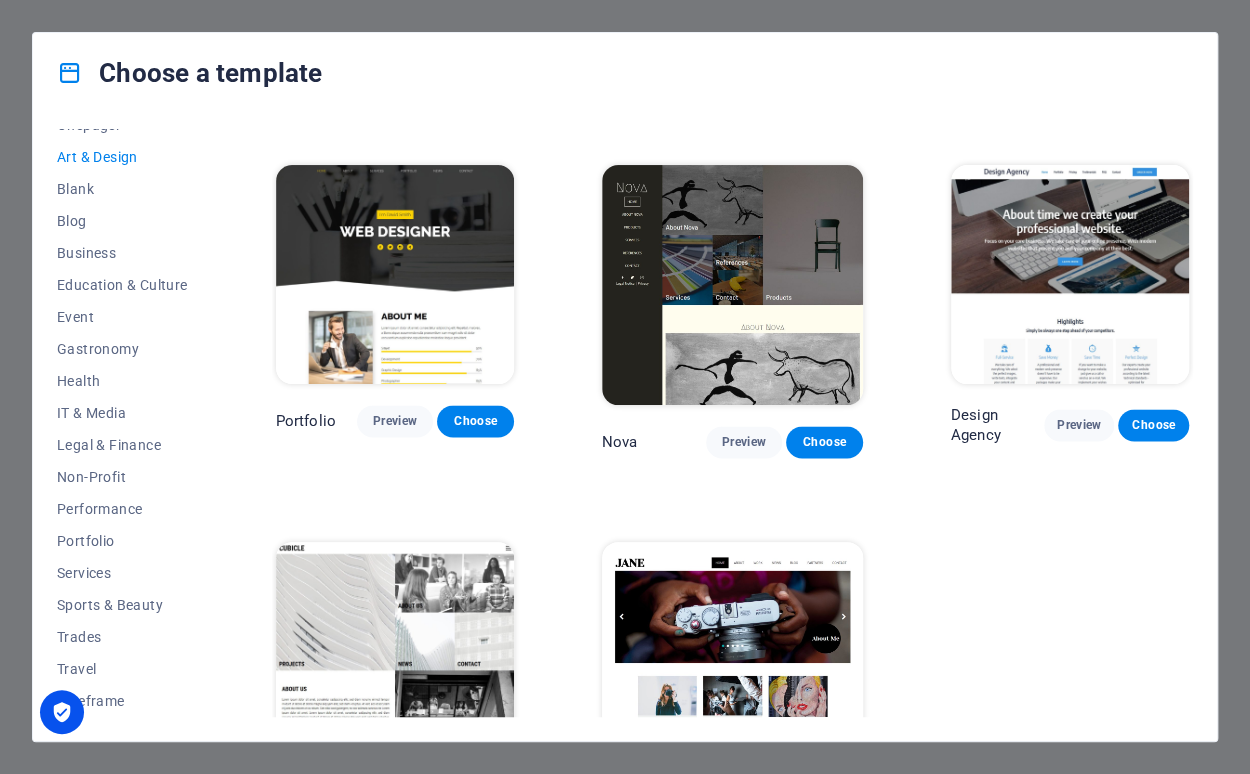 scroll, scrollTop: 1155, scrollLeft: 0, axis: vertical 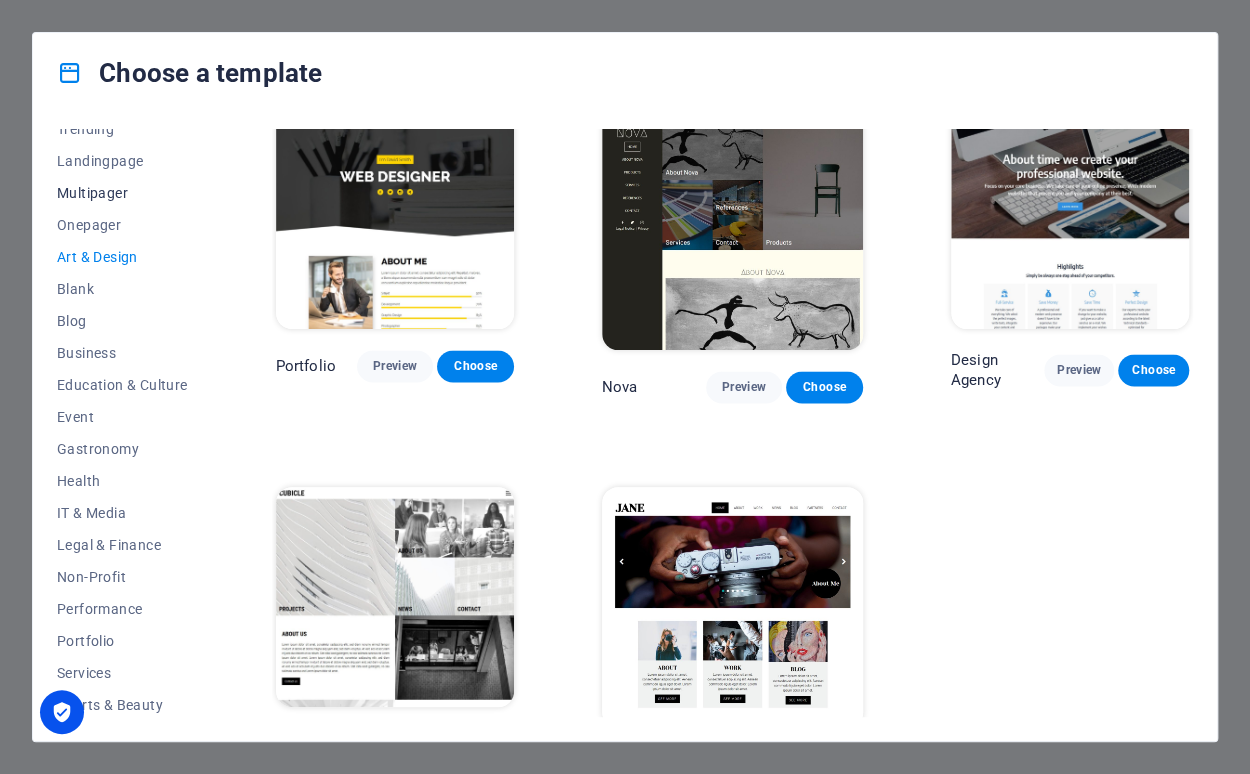click on "Multipager" at bounding box center (122, 193) 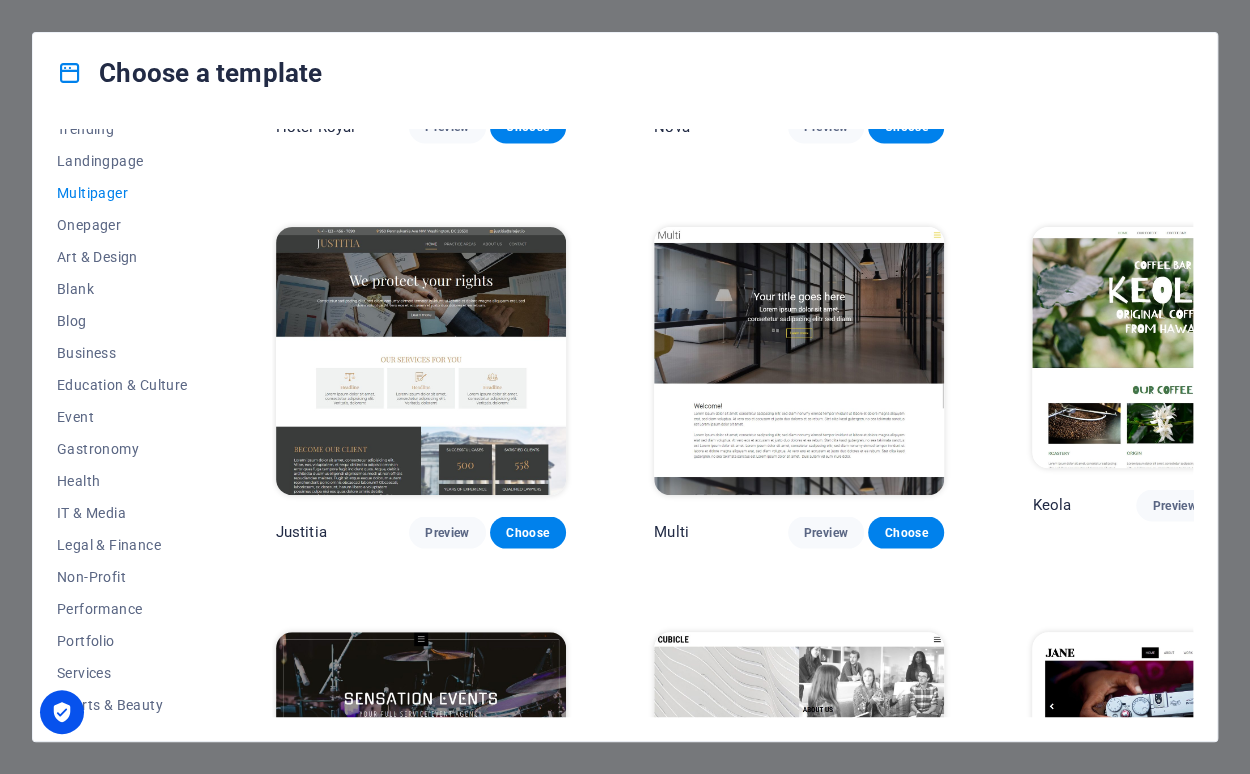 scroll, scrollTop: 7500, scrollLeft: 0, axis: vertical 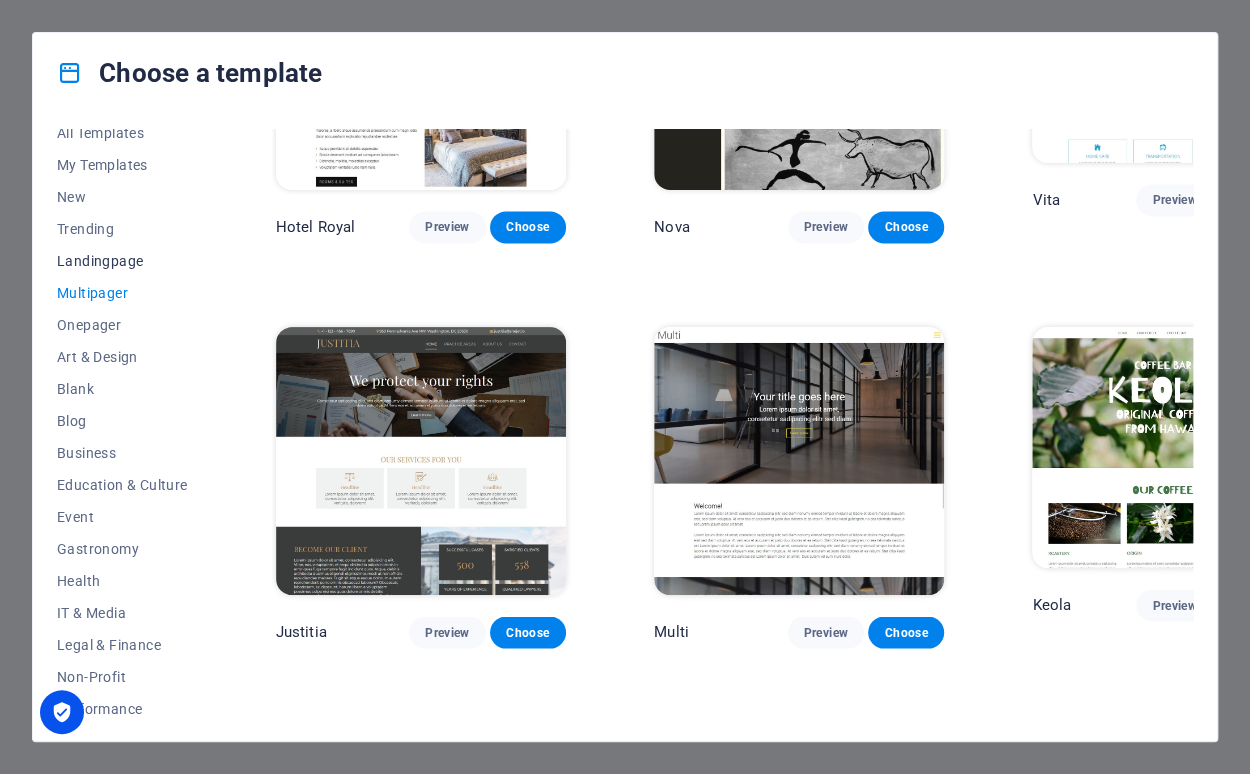 click on "Landingpage" at bounding box center (122, 261) 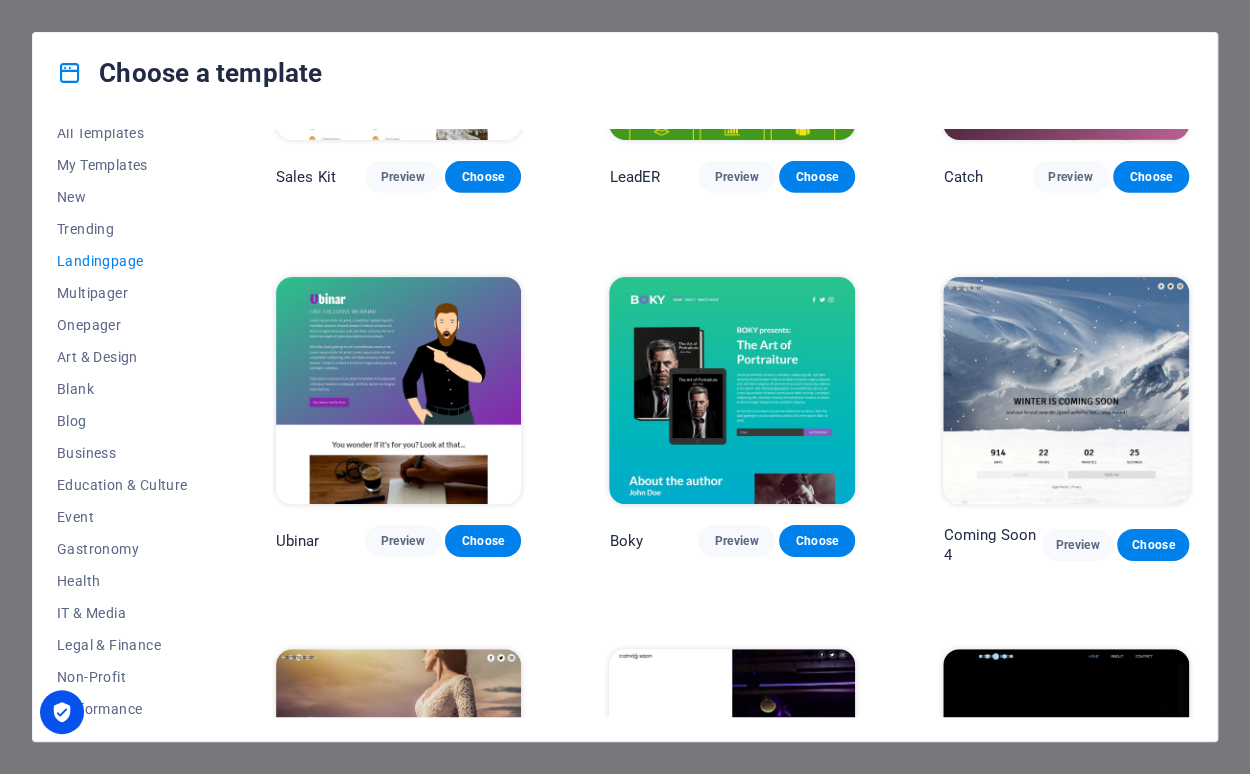 scroll, scrollTop: 2600, scrollLeft: 0, axis: vertical 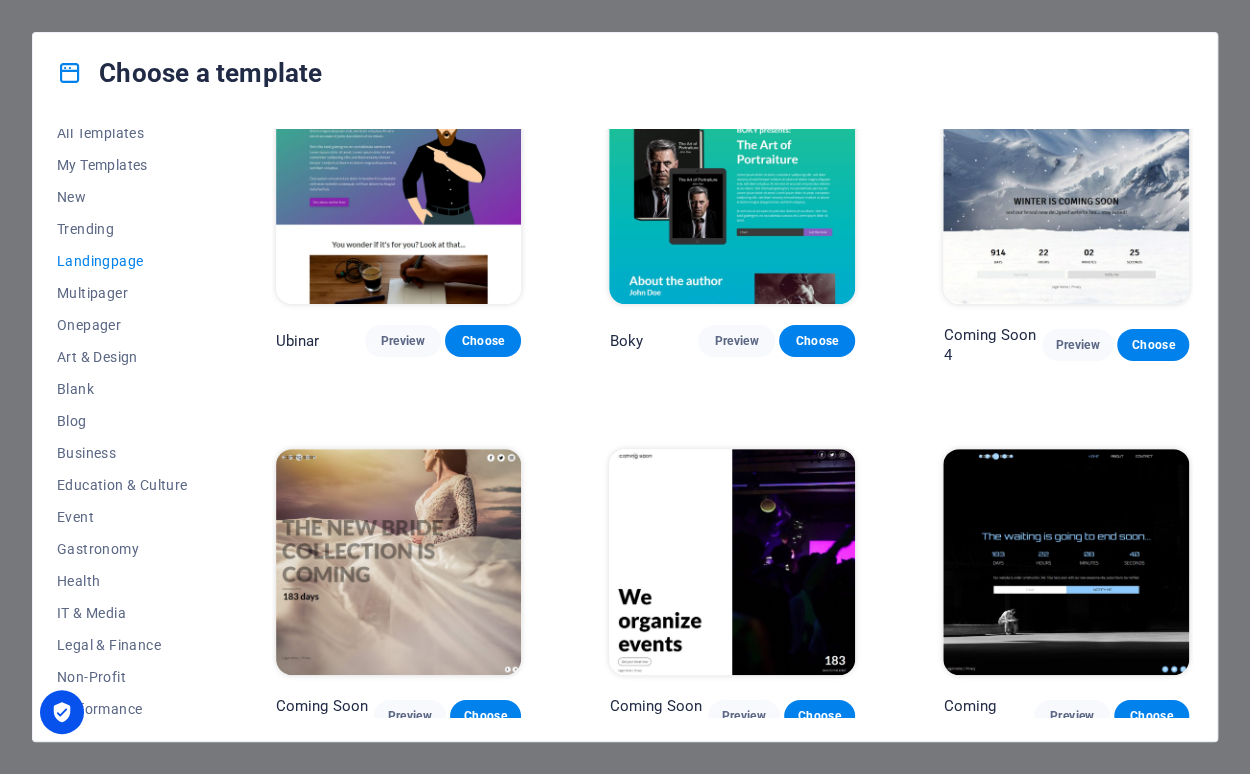 click at bounding box center (1066, 562) 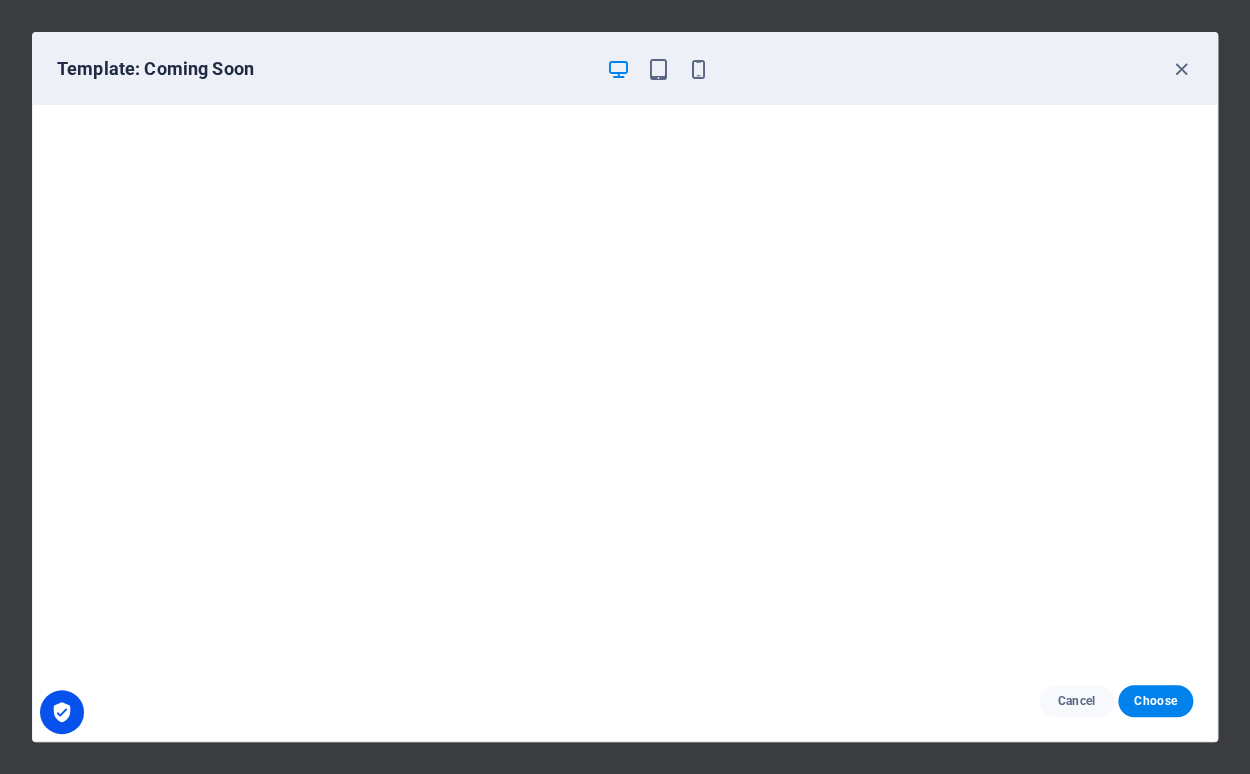 scroll, scrollTop: 5, scrollLeft: 0, axis: vertical 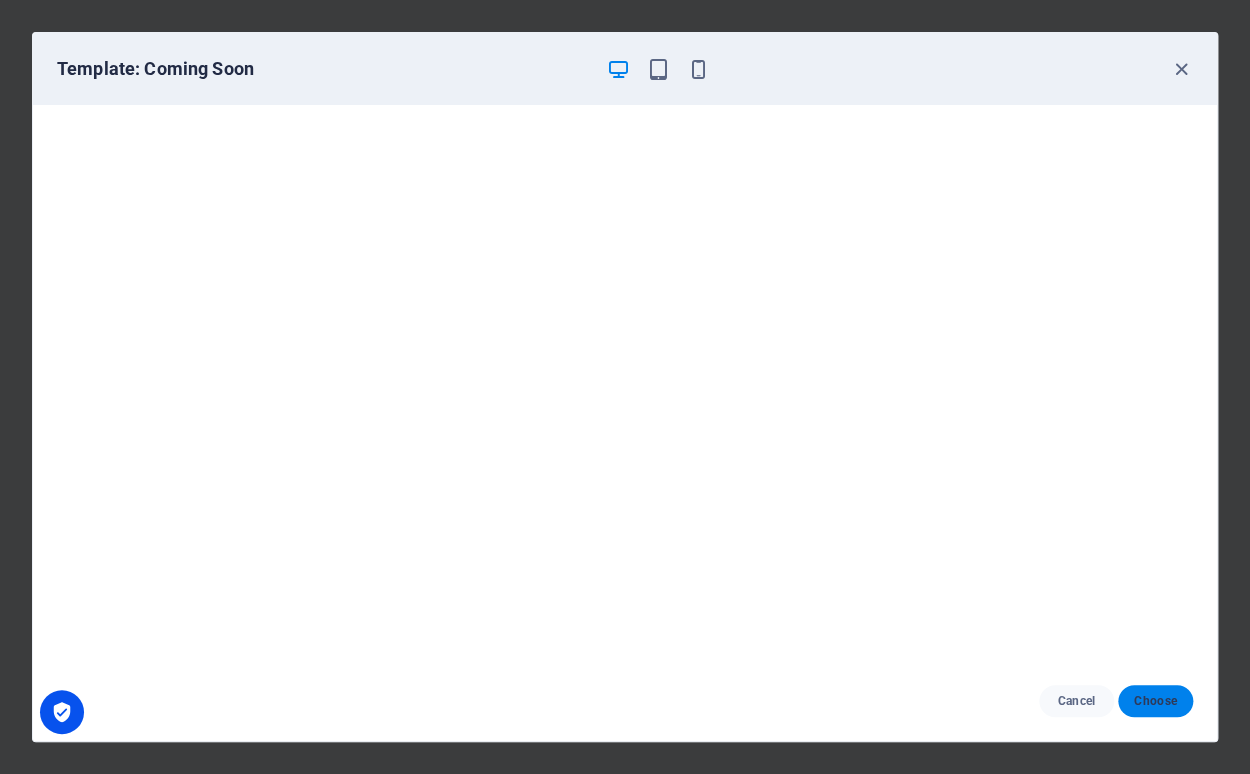 click on "Choose" at bounding box center (1155, 701) 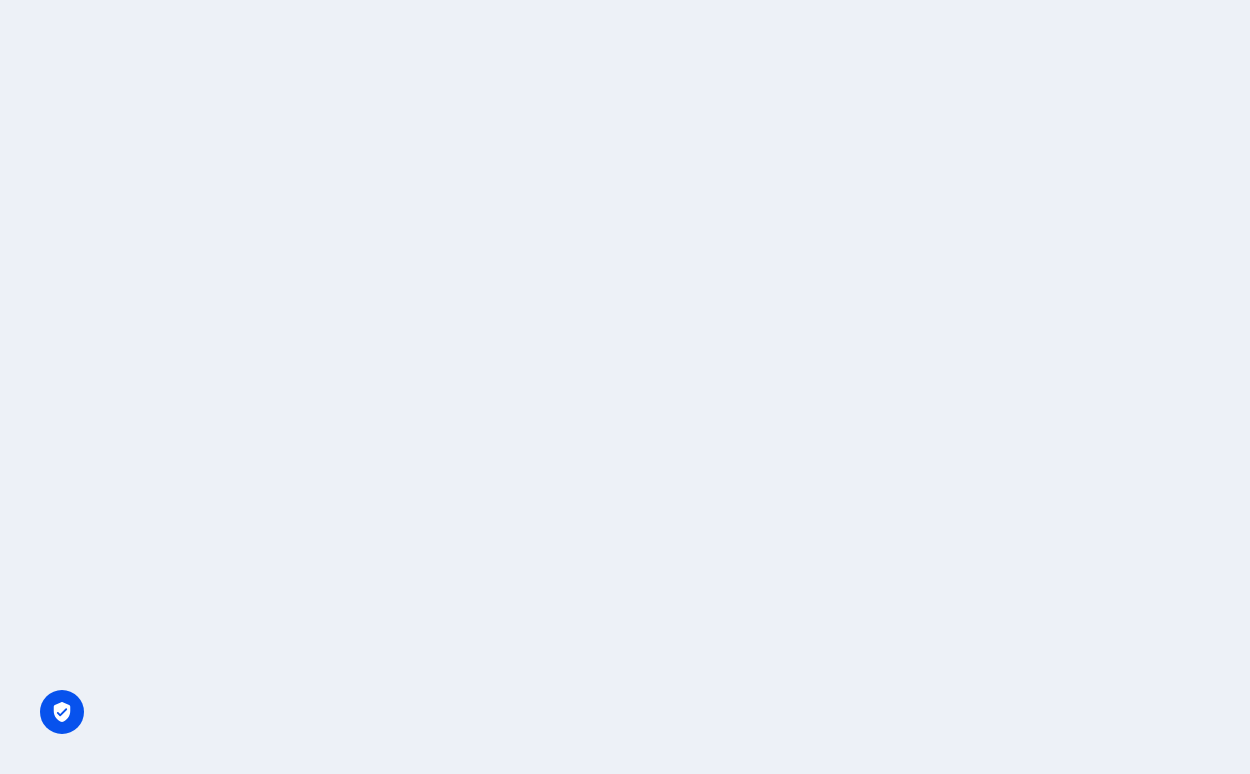 scroll, scrollTop: 0, scrollLeft: 0, axis: both 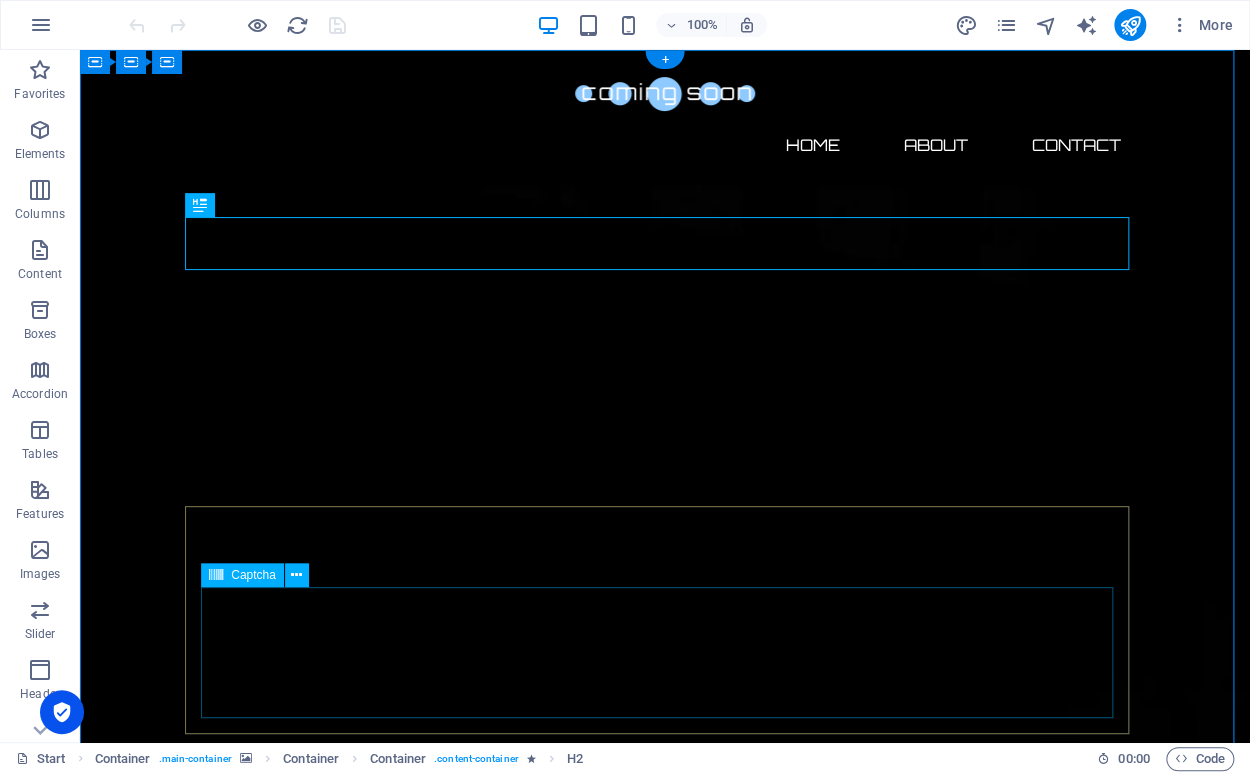 click on "Unreadable? Regenerate" 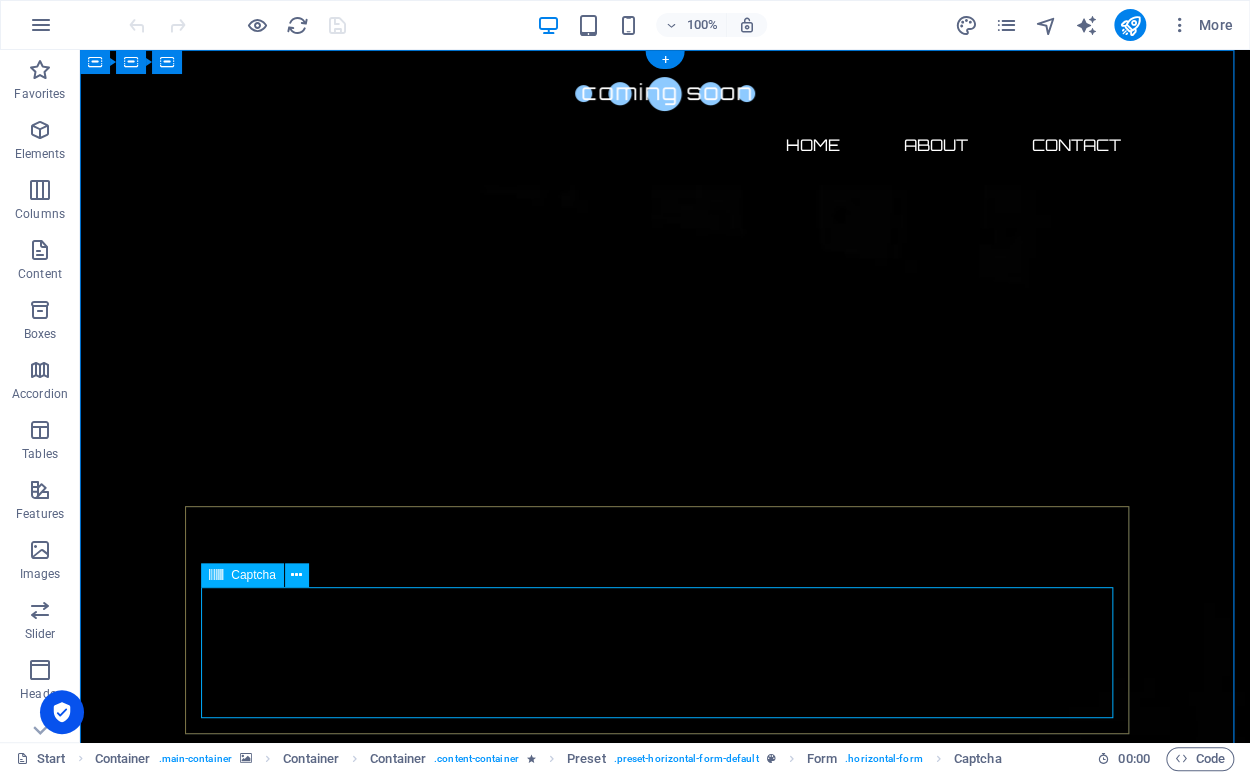 click on "Unreadable? Regenerate" 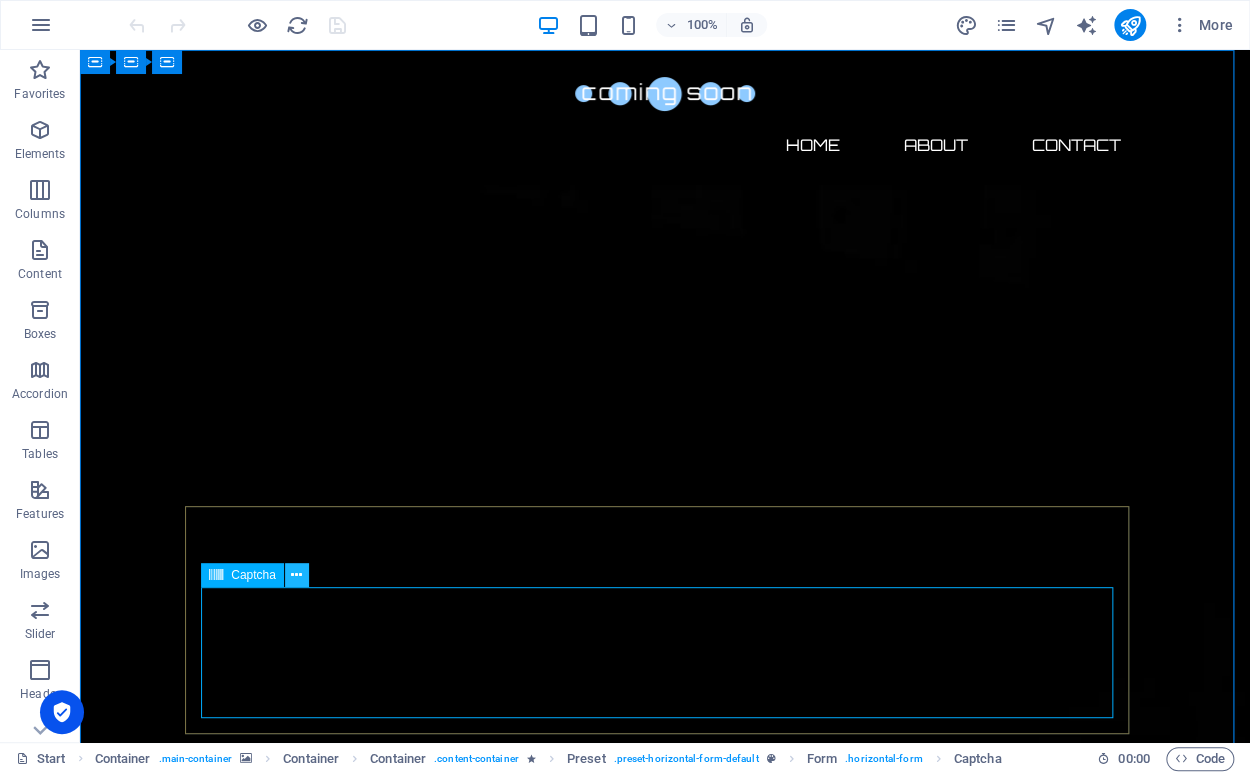 click at bounding box center [296, 575] 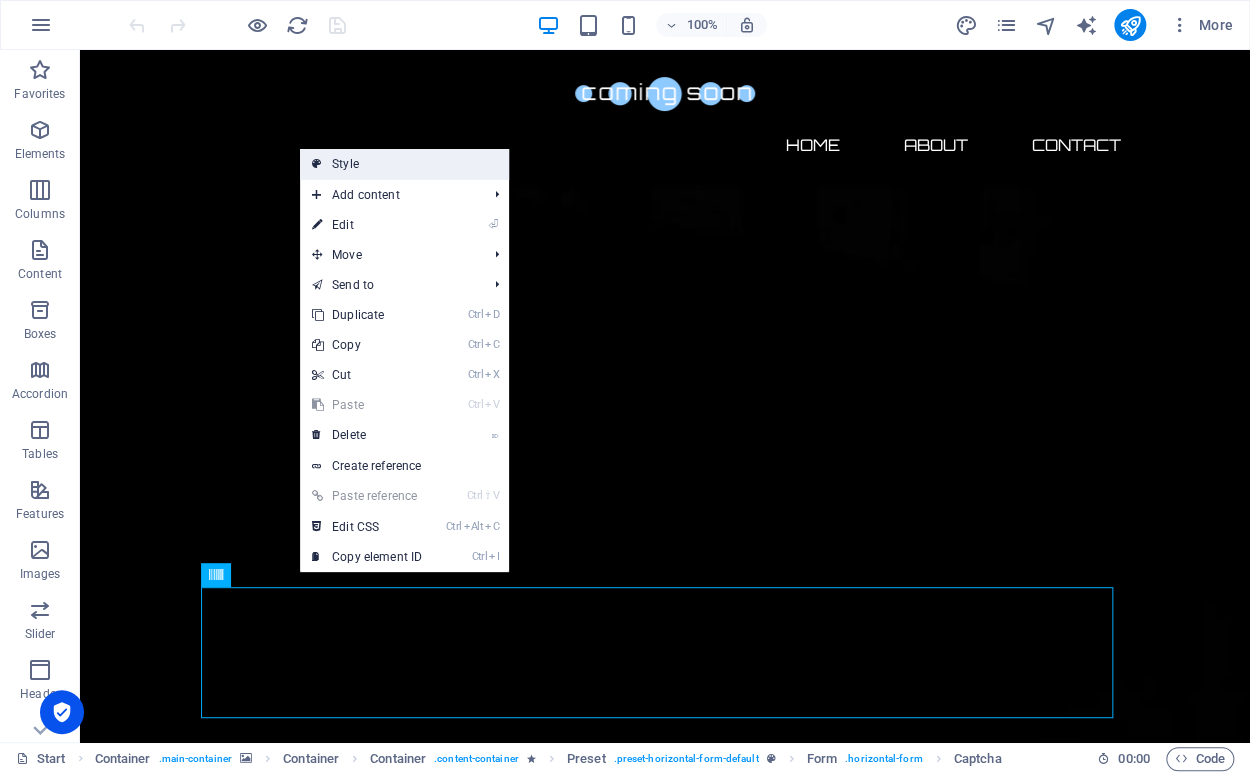 click on "Style" at bounding box center [404, 164] 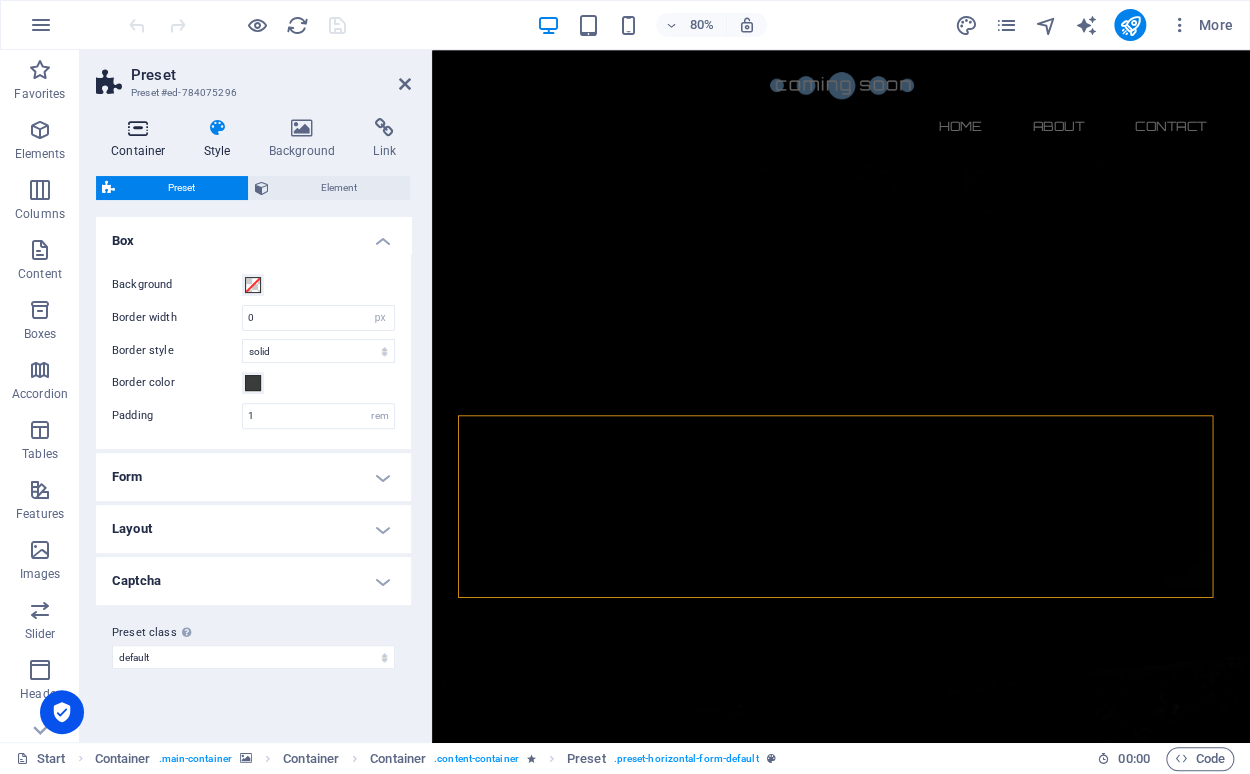 click at bounding box center [138, 128] 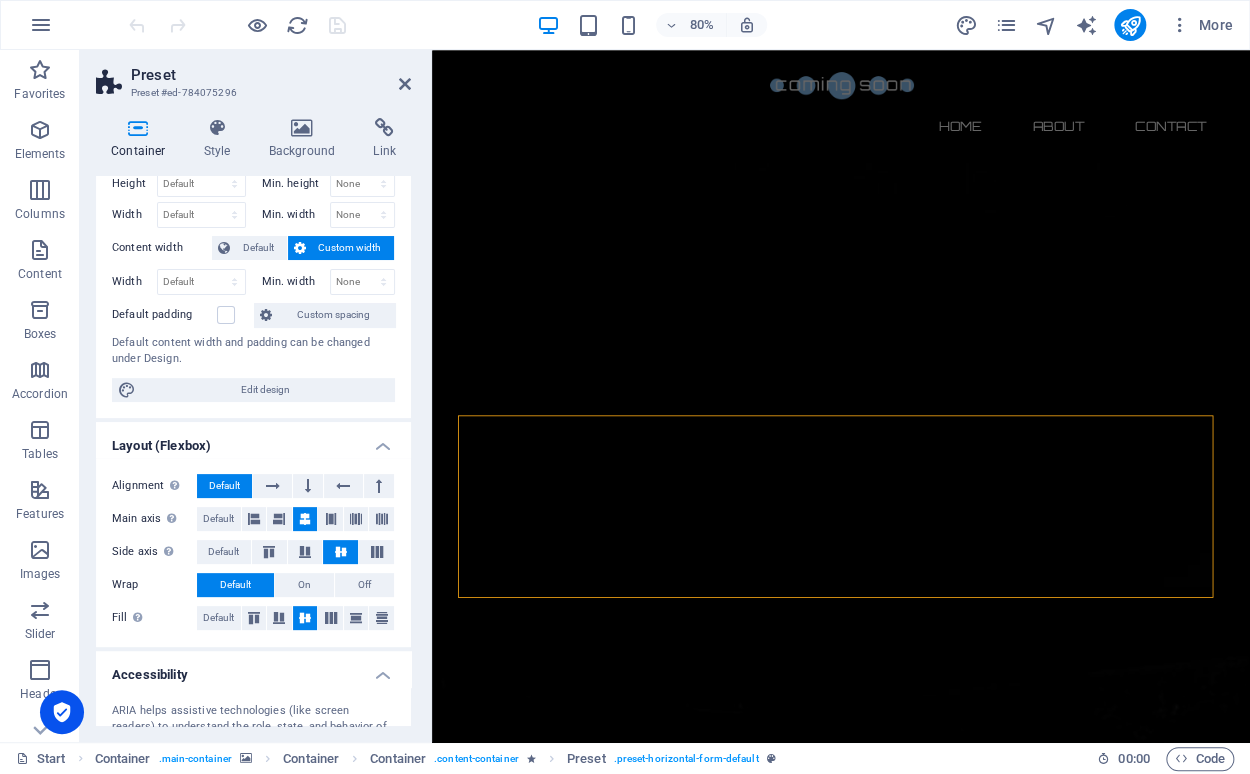 scroll, scrollTop: 0, scrollLeft: 0, axis: both 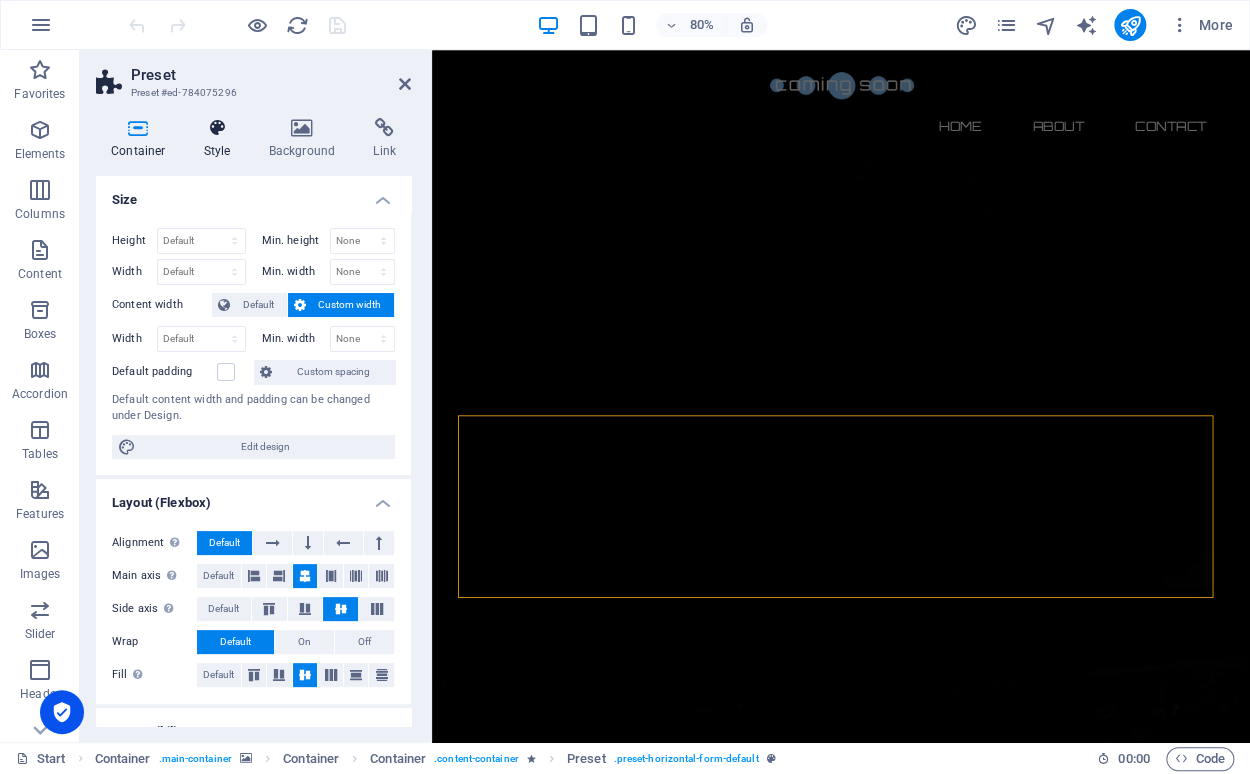 click at bounding box center [217, 128] 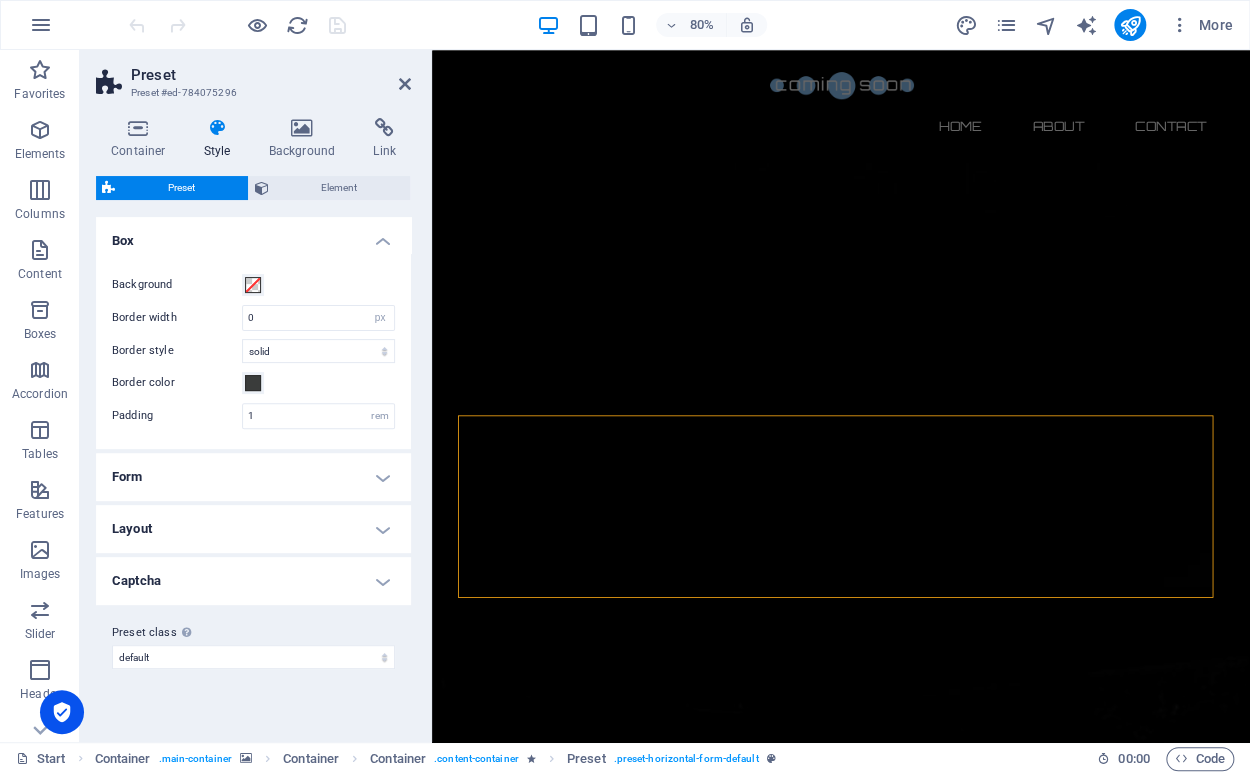 click on "Form" at bounding box center (253, 477) 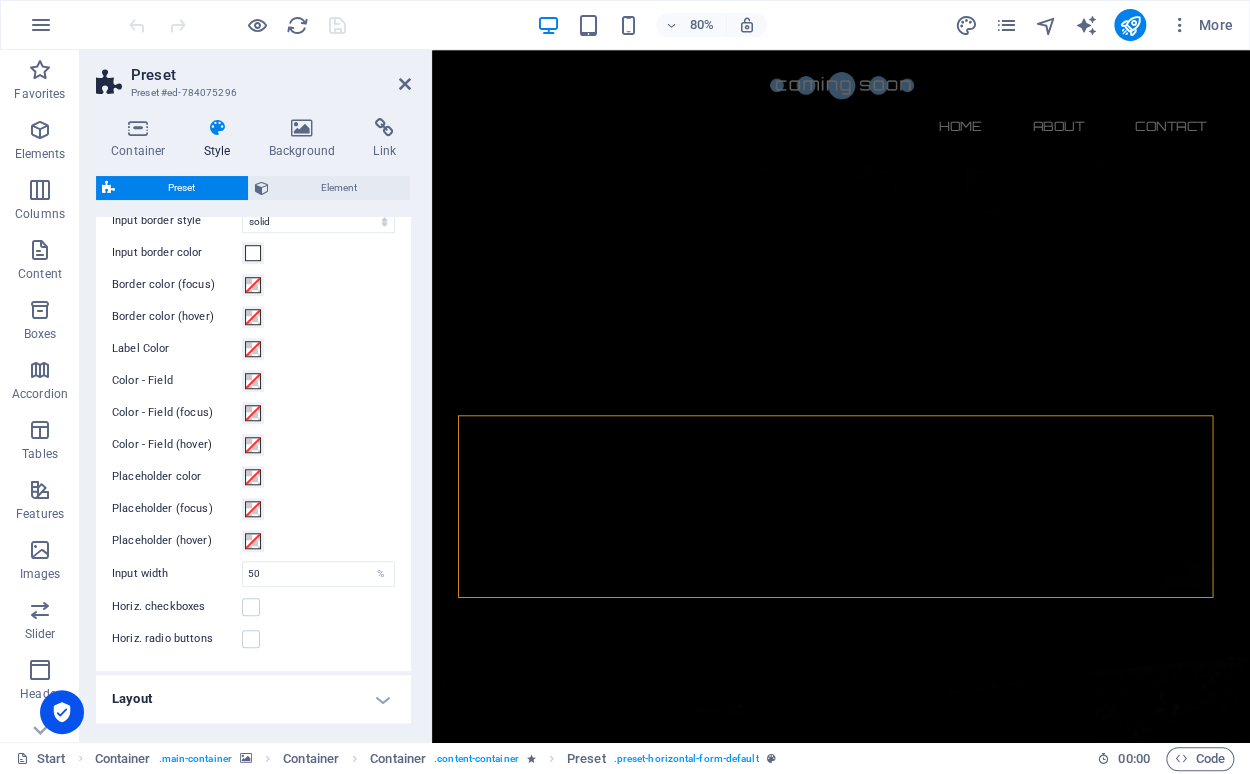 scroll, scrollTop: 725, scrollLeft: 0, axis: vertical 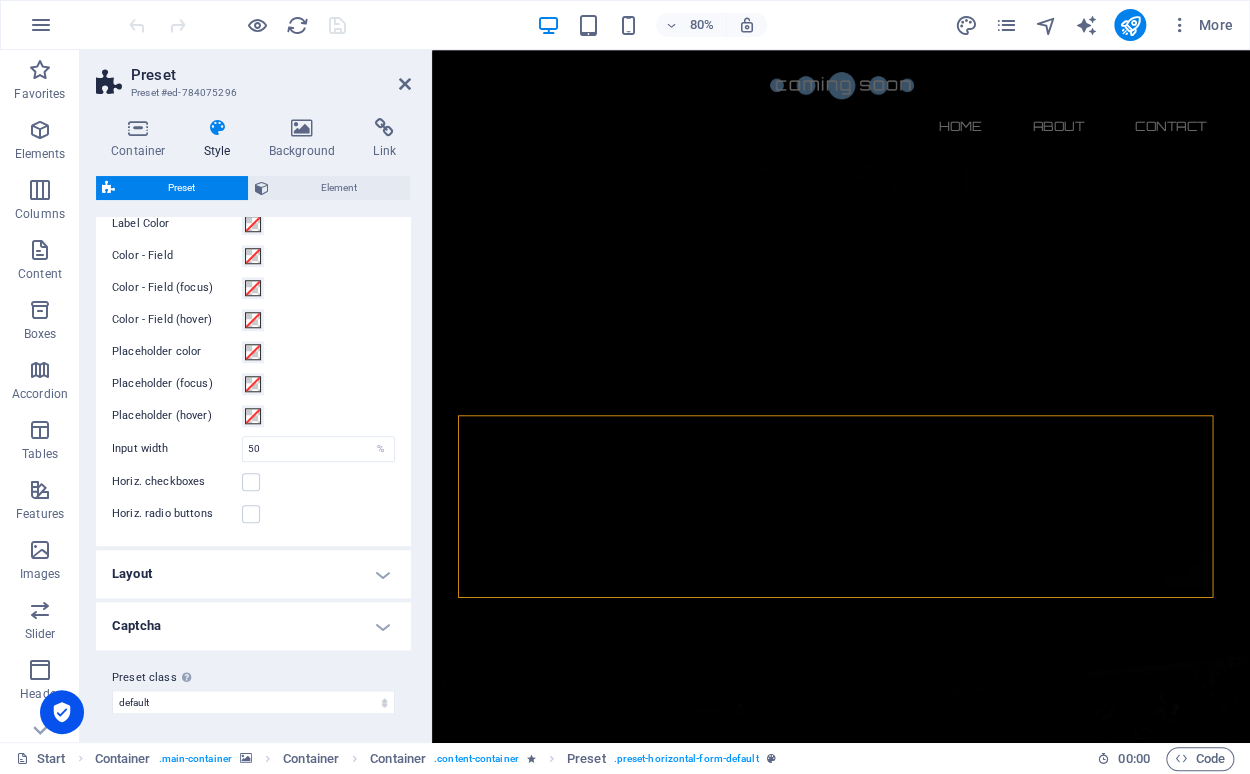 click on "Layout" at bounding box center [253, 574] 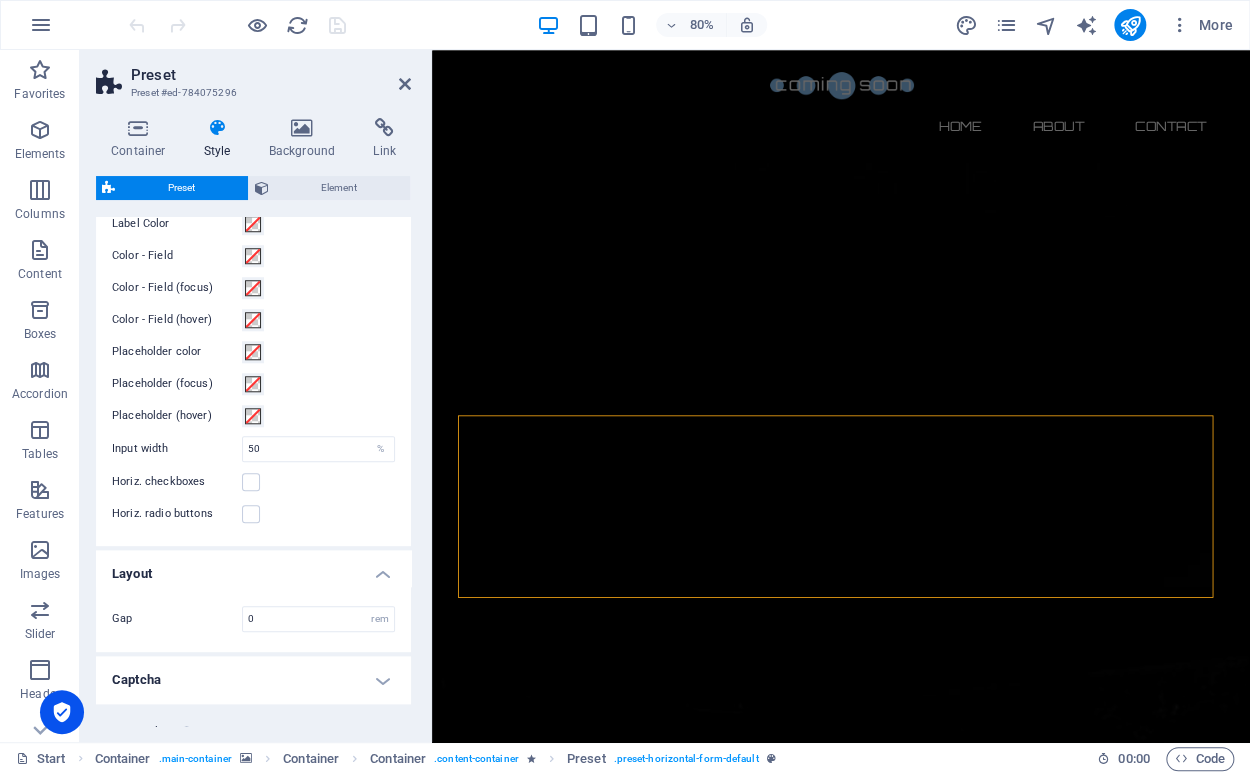 scroll, scrollTop: 779, scrollLeft: 0, axis: vertical 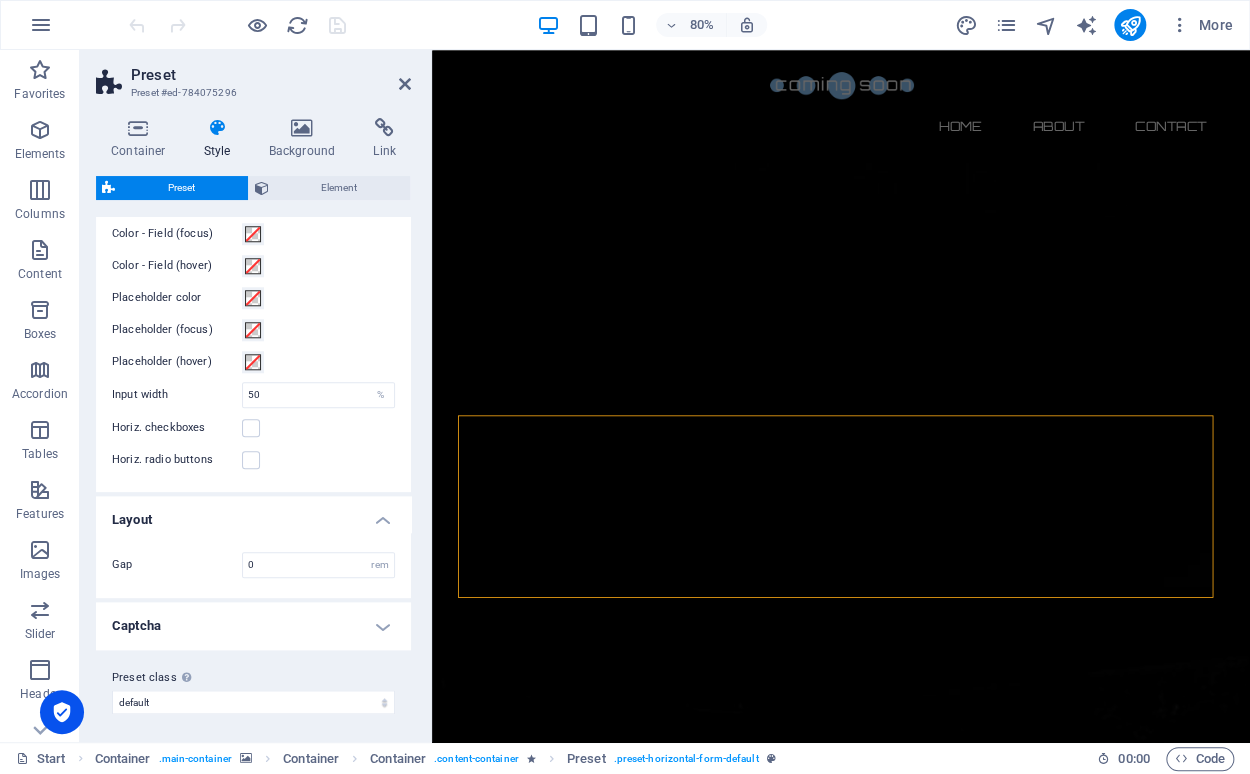 click on "Captcha" at bounding box center [253, 626] 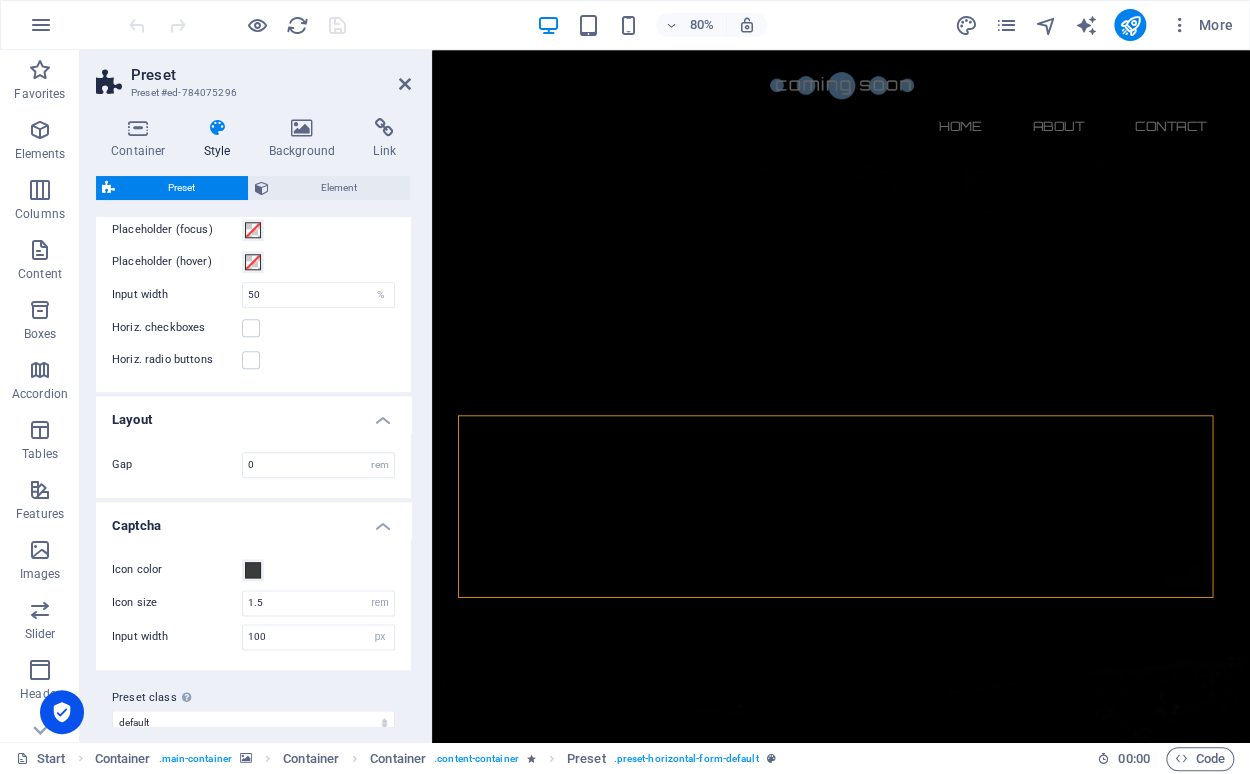 scroll, scrollTop: 898, scrollLeft: 0, axis: vertical 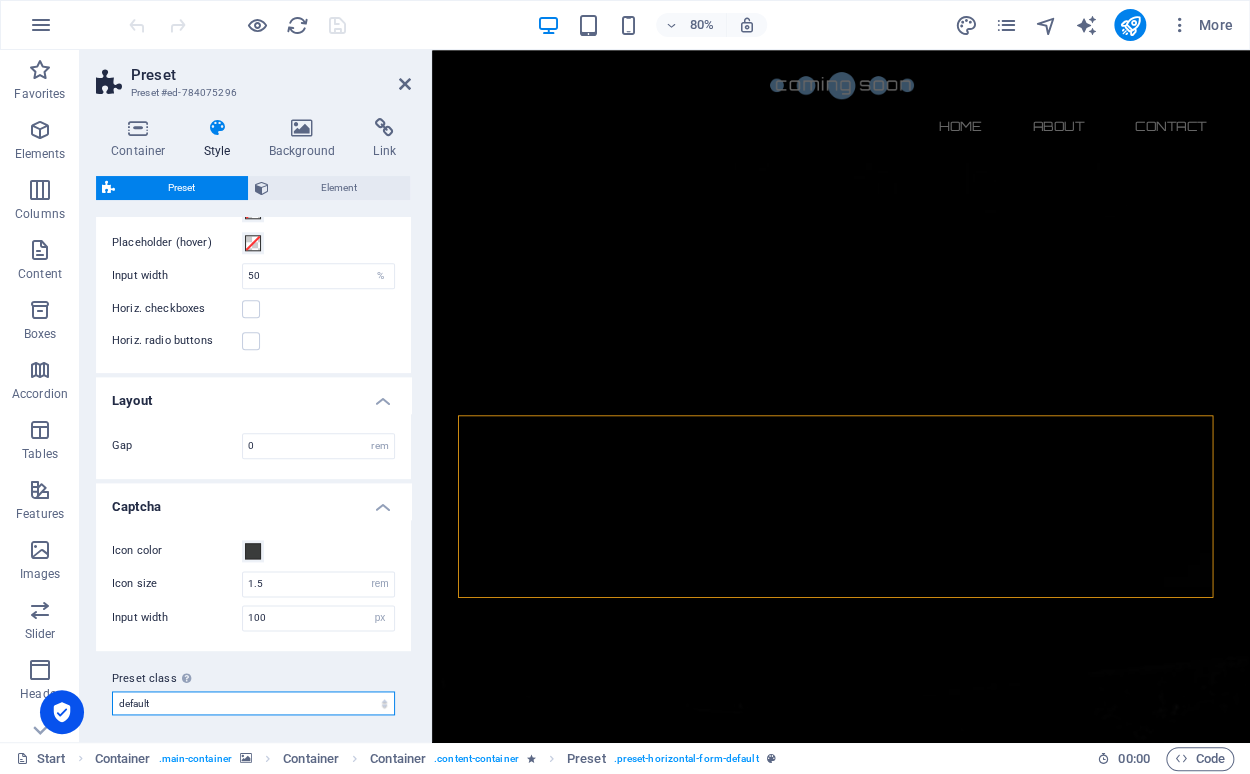 click on "default Add preset class" at bounding box center [253, 703] 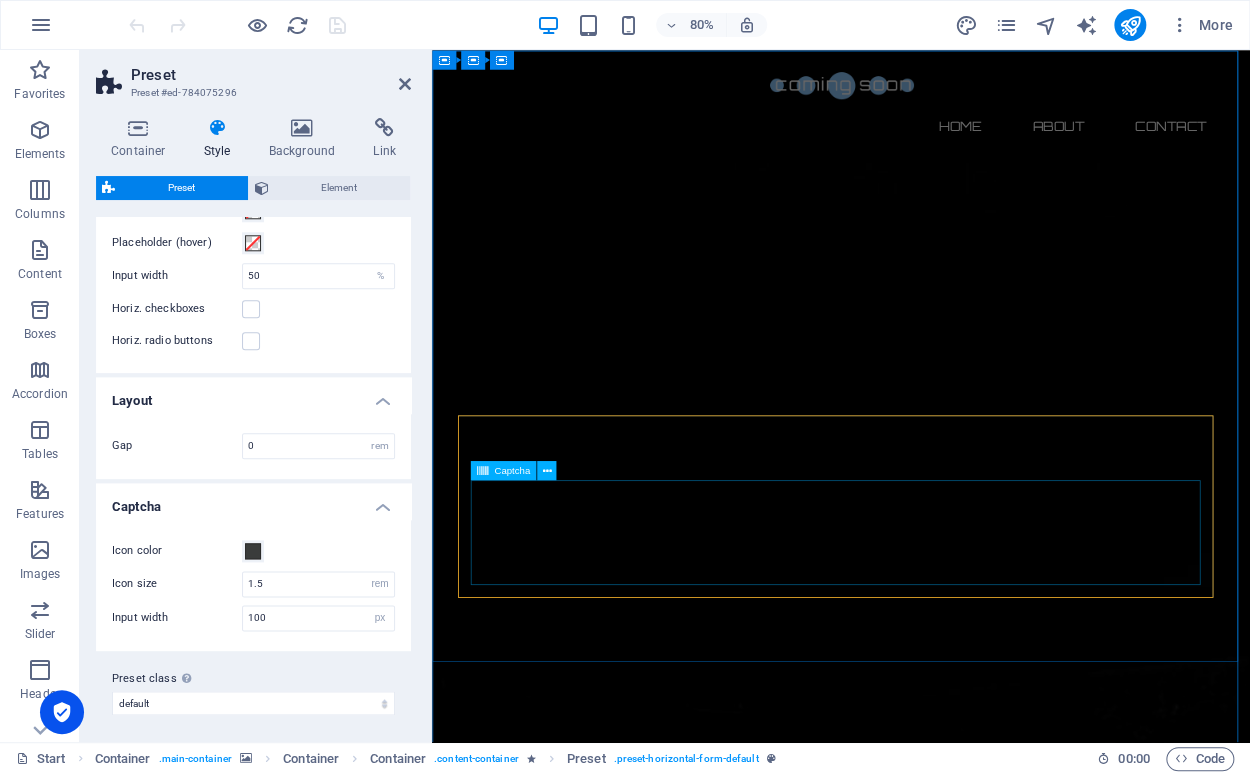 click on "Unreadable? Regenerate" 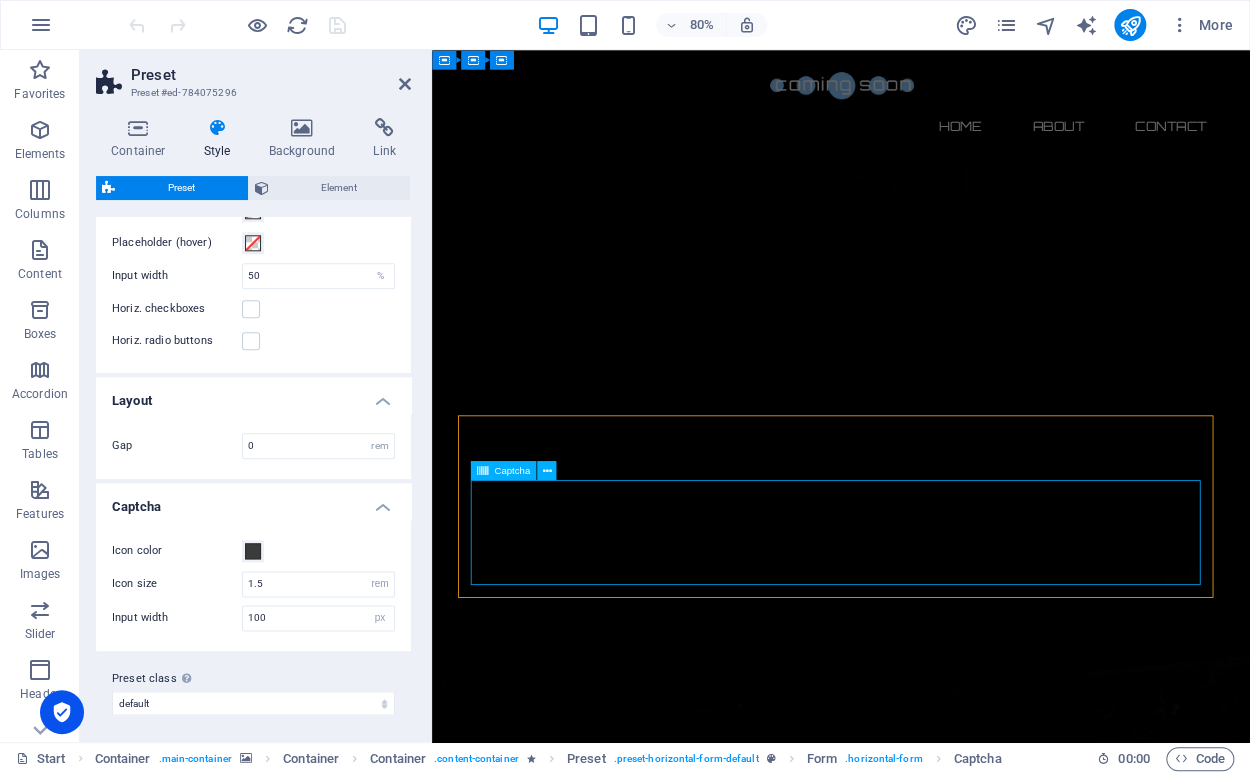 click on "Unreadable? Regenerate" 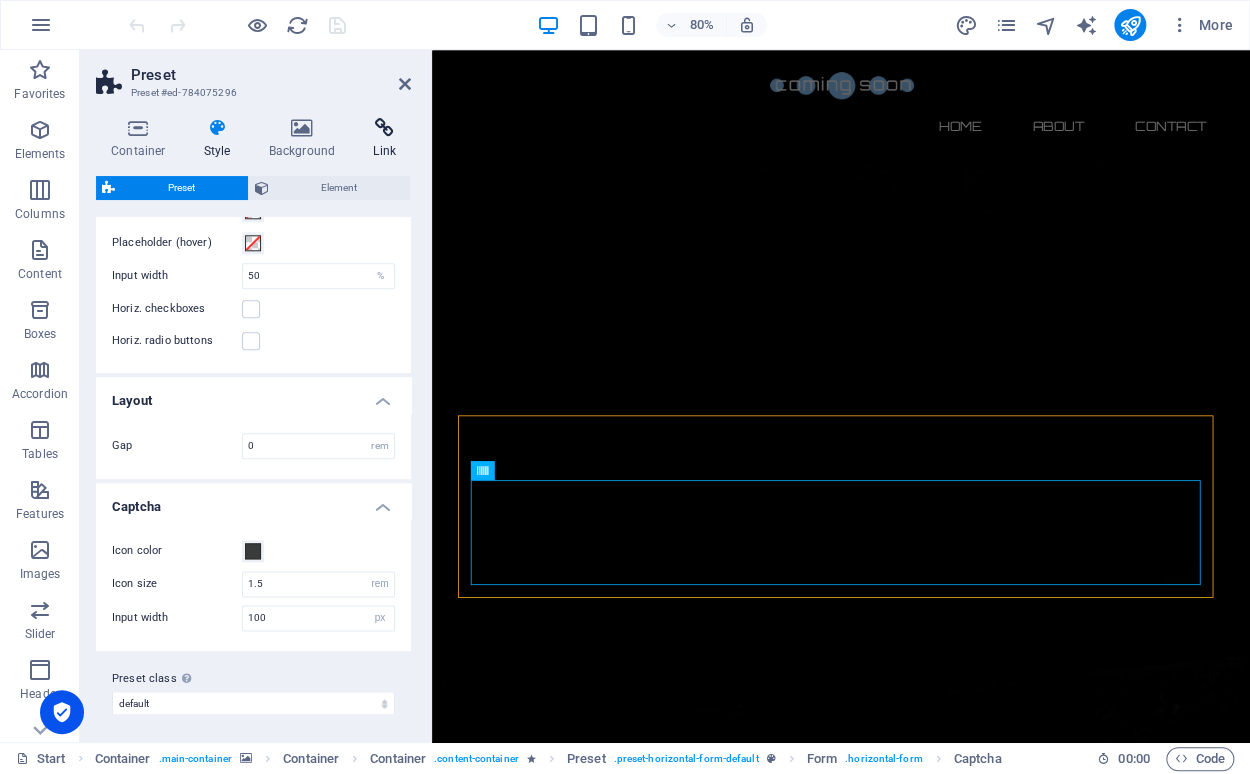 click on "Link" at bounding box center [384, 139] 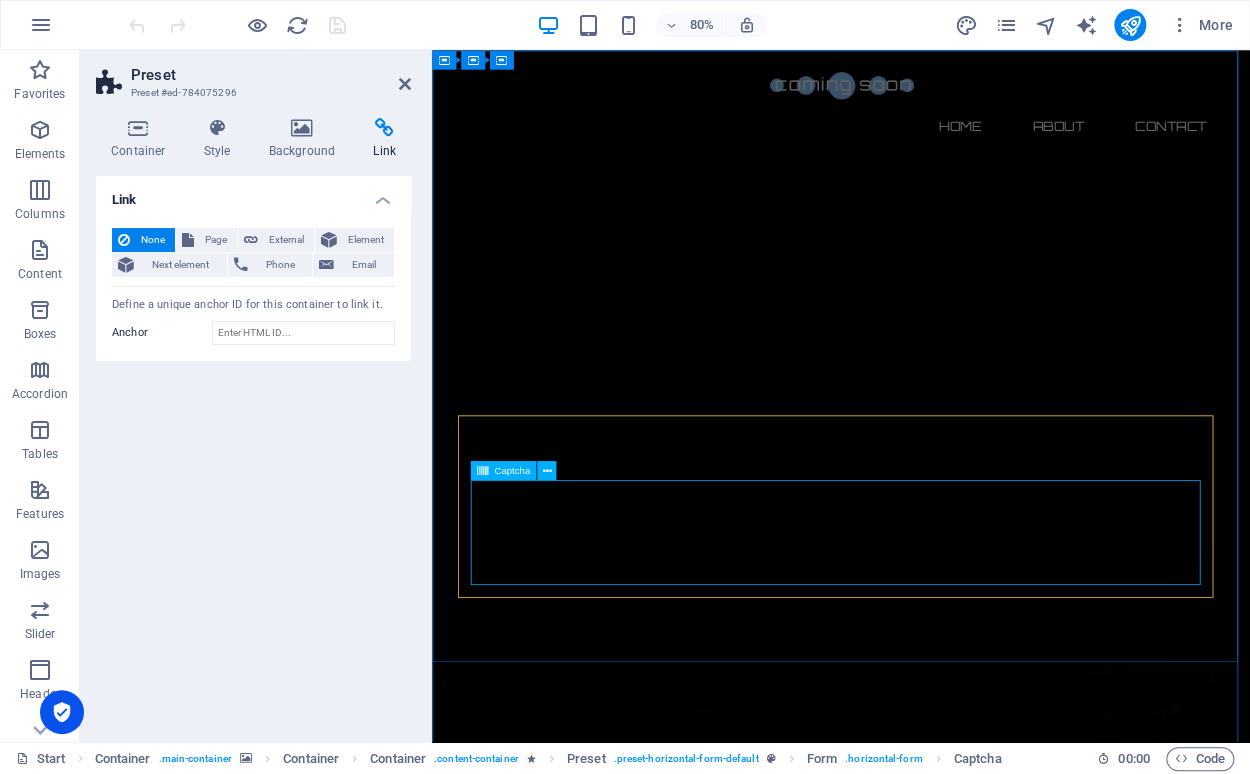 click on "Captcha" at bounding box center (503, 470) 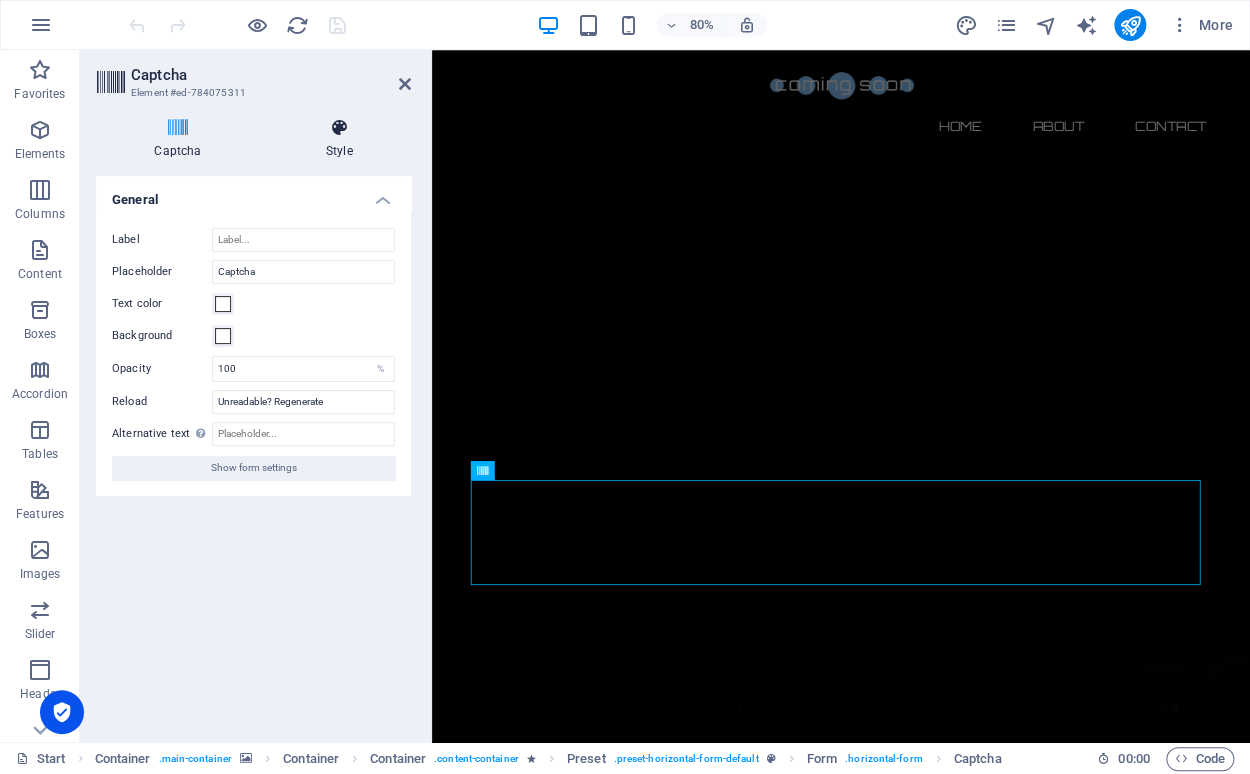 click on "Style" at bounding box center [339, 139] 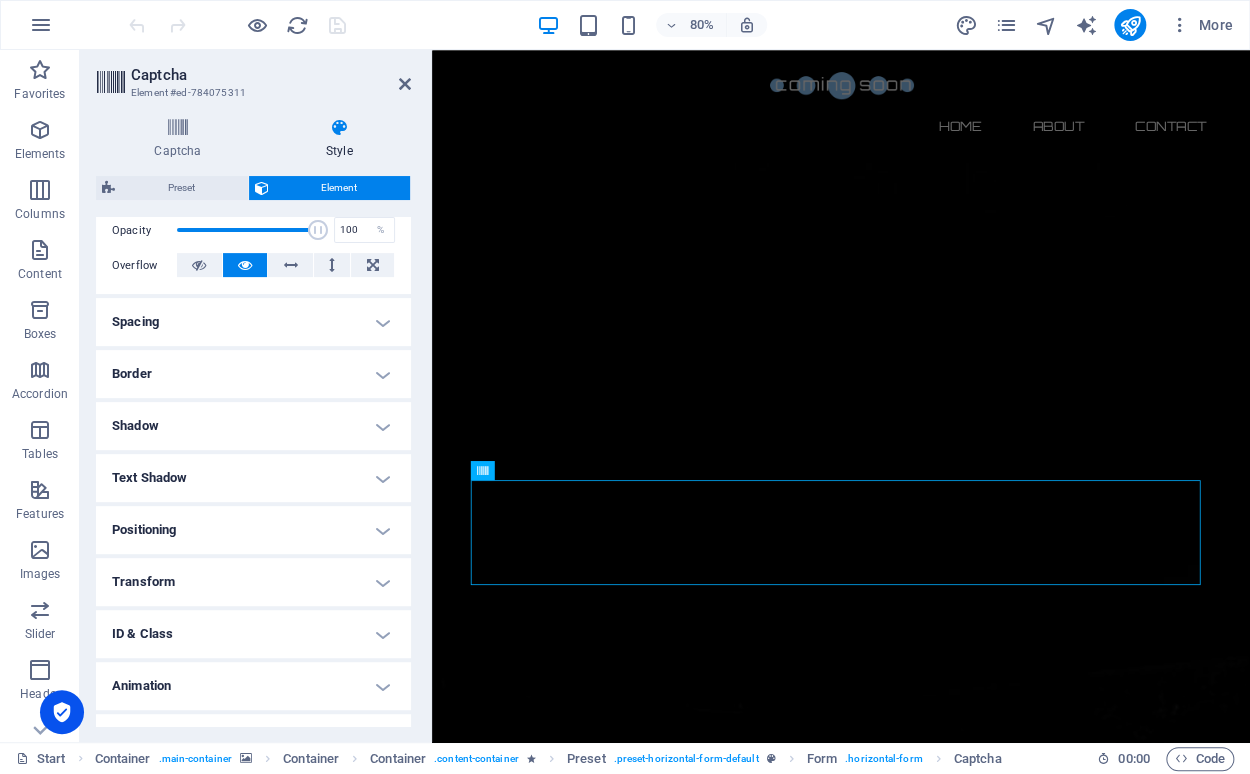 scroll, scrollTop: 336, scrollLeft: 0, axis: vertical 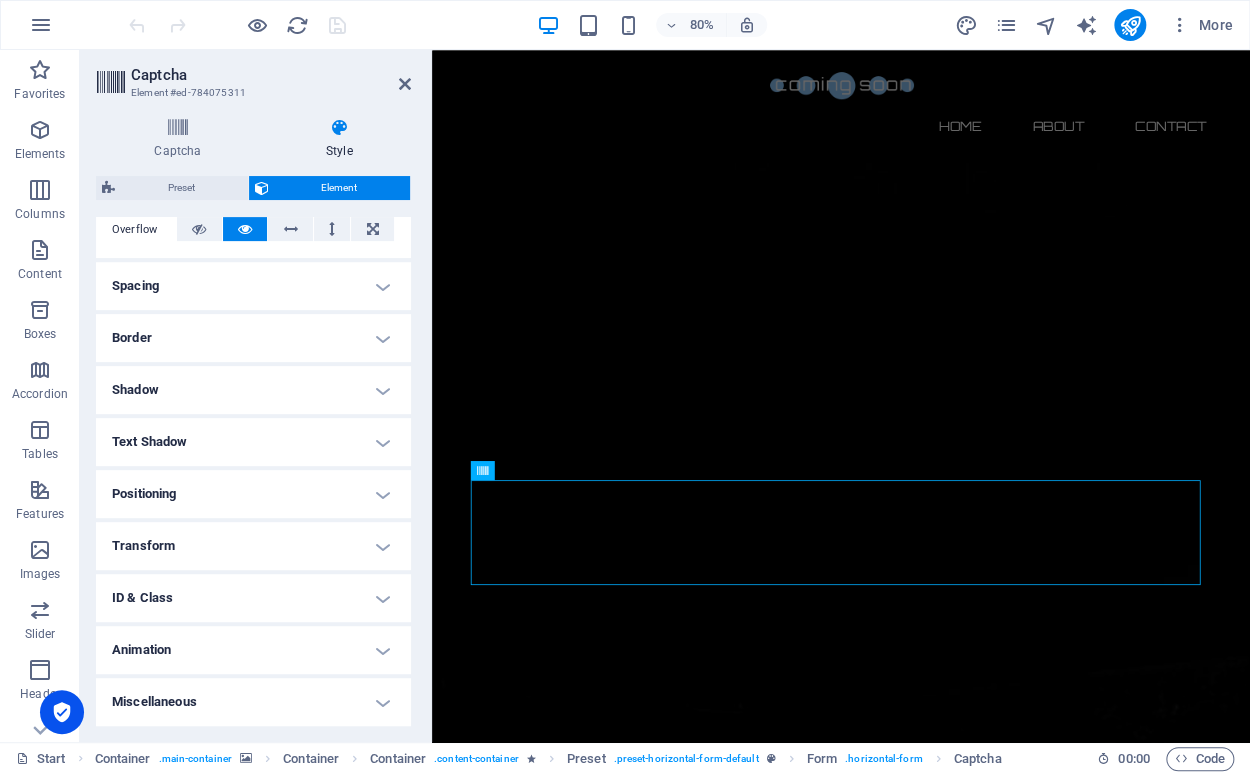 click on "Miscellaneous" at bounding box center [253, 702] 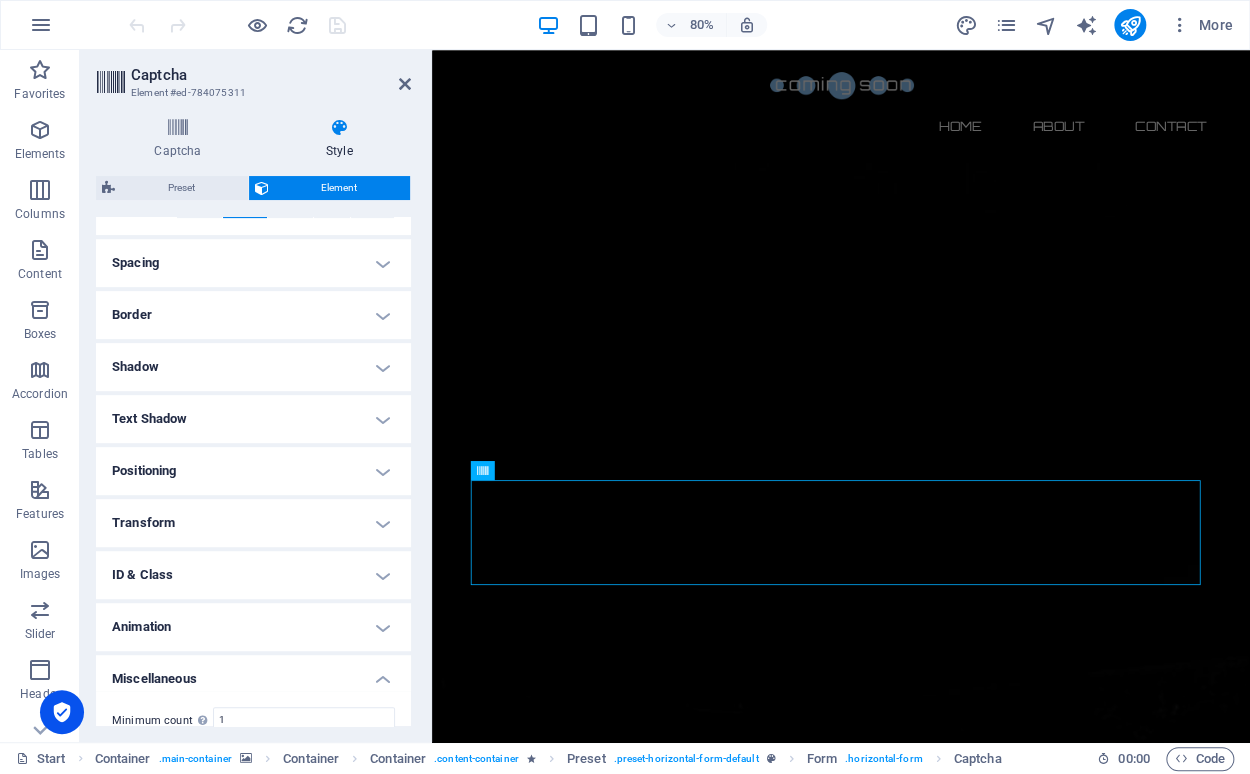 scroll, scrollTop: 259, scrollLeft: 0, axis: vertical 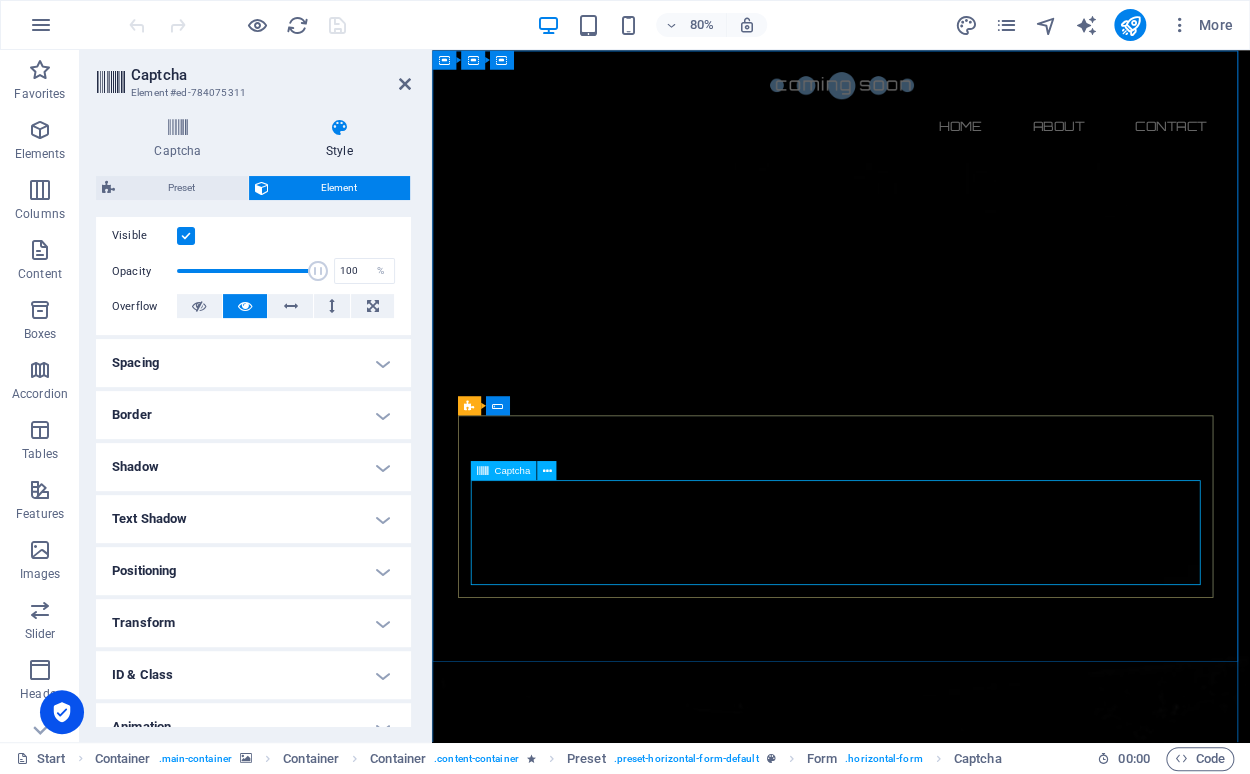 click on "Unreadable? Regenerate" 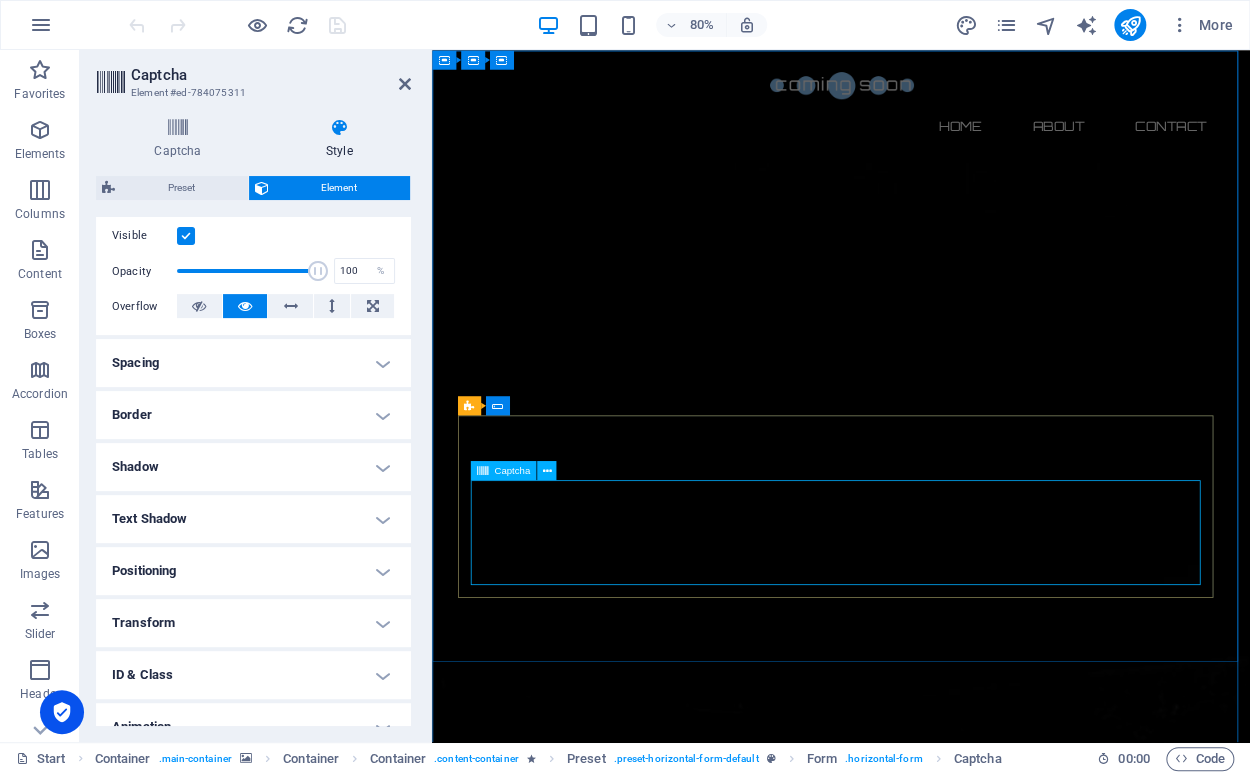 click on "Unreadable? Regenerate" 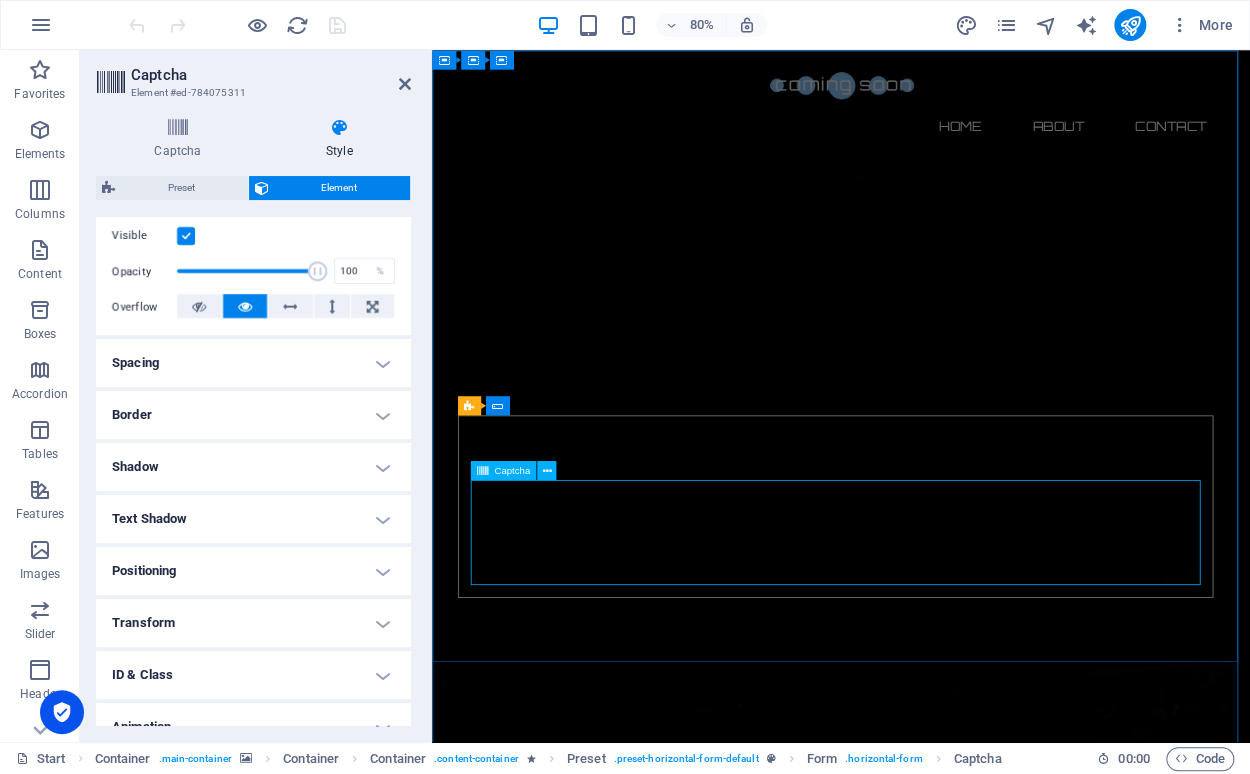 click on "Unreadable? Regenerate" 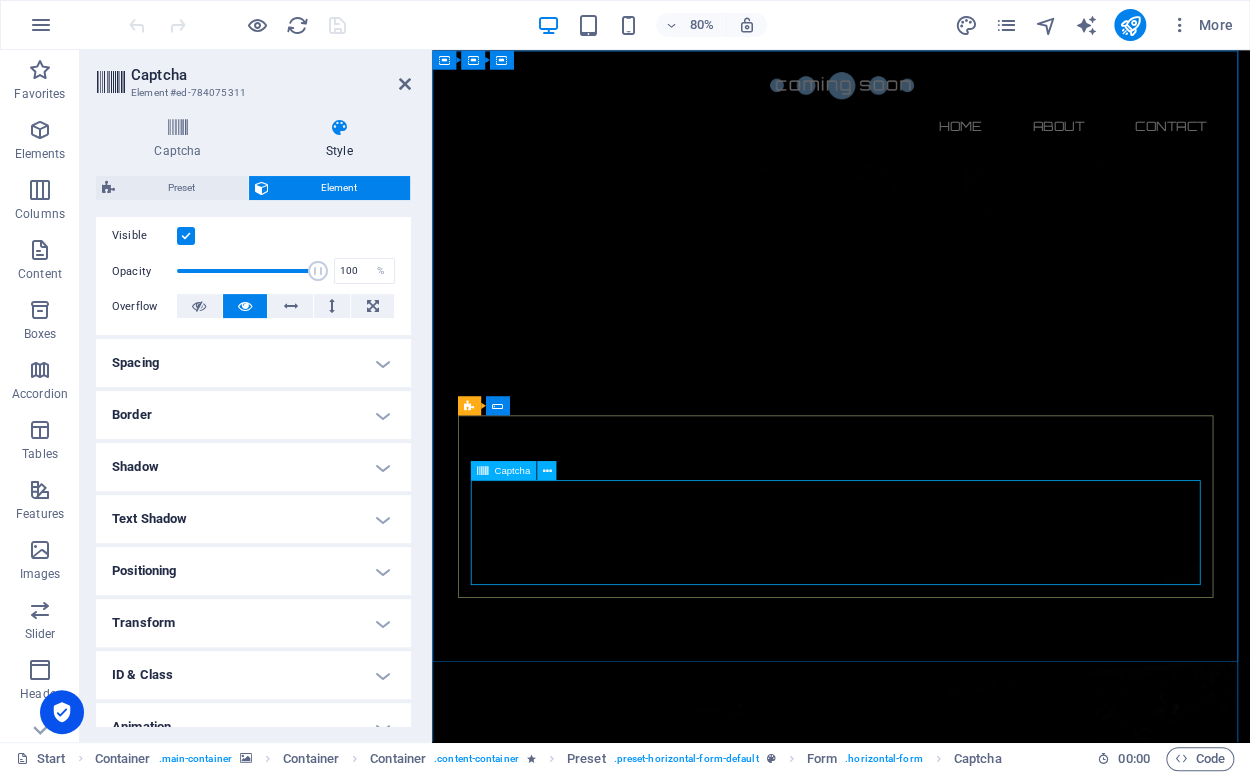 click on "Unreadable? Regenerate" 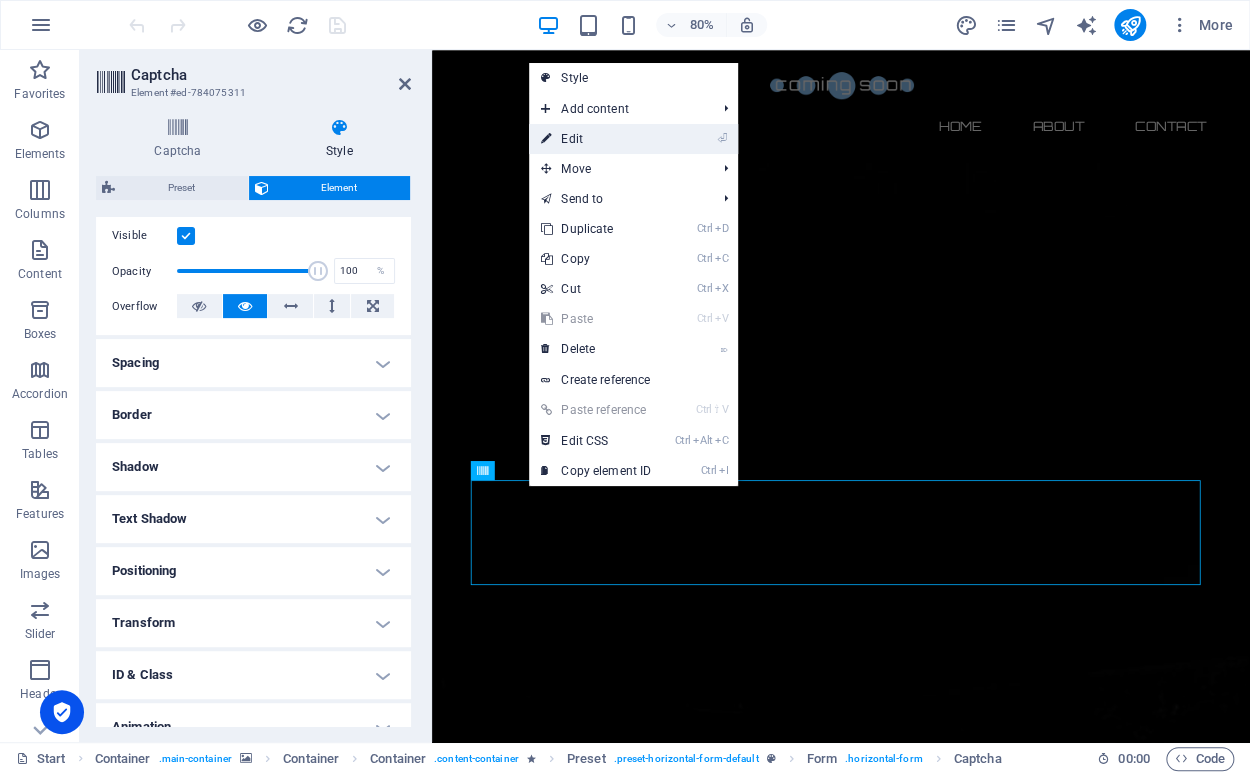 click on "⏎  Edit" at bounding box center [596, 139] 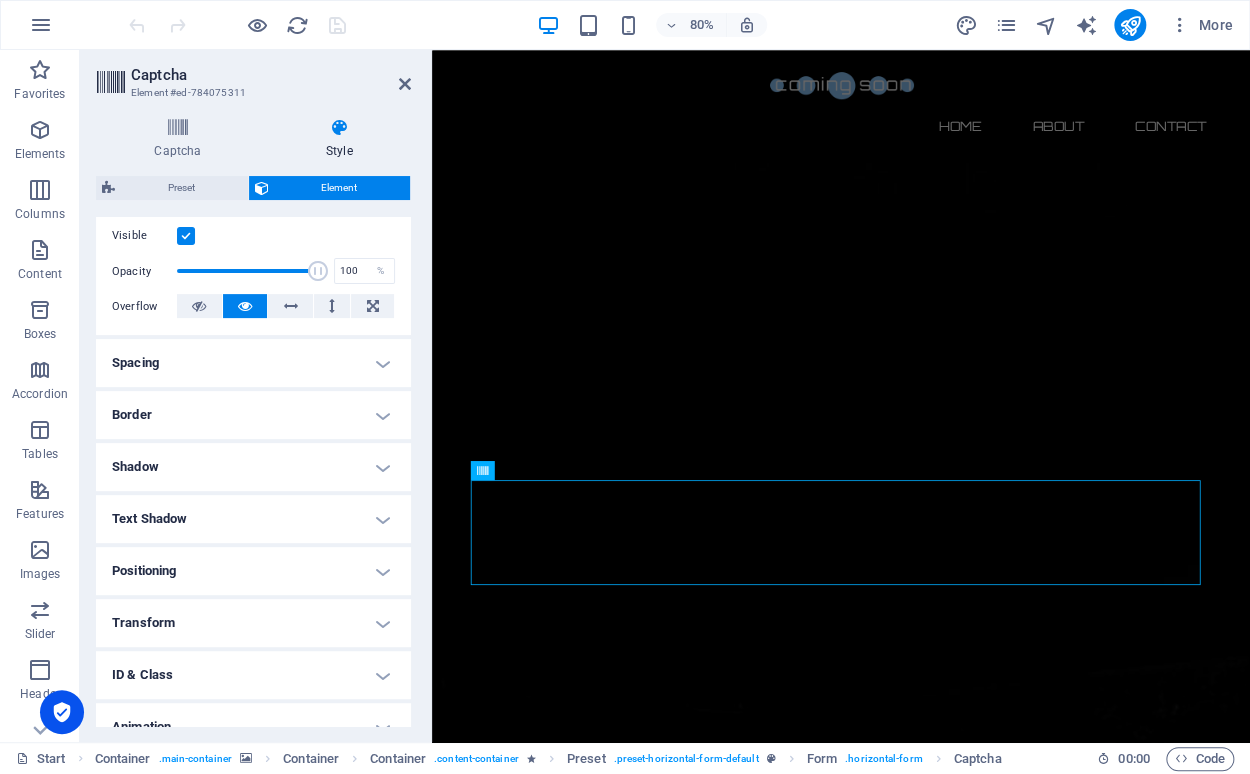 scroll, scrollTop: 459, scrollLeft: 0, axis: vertical 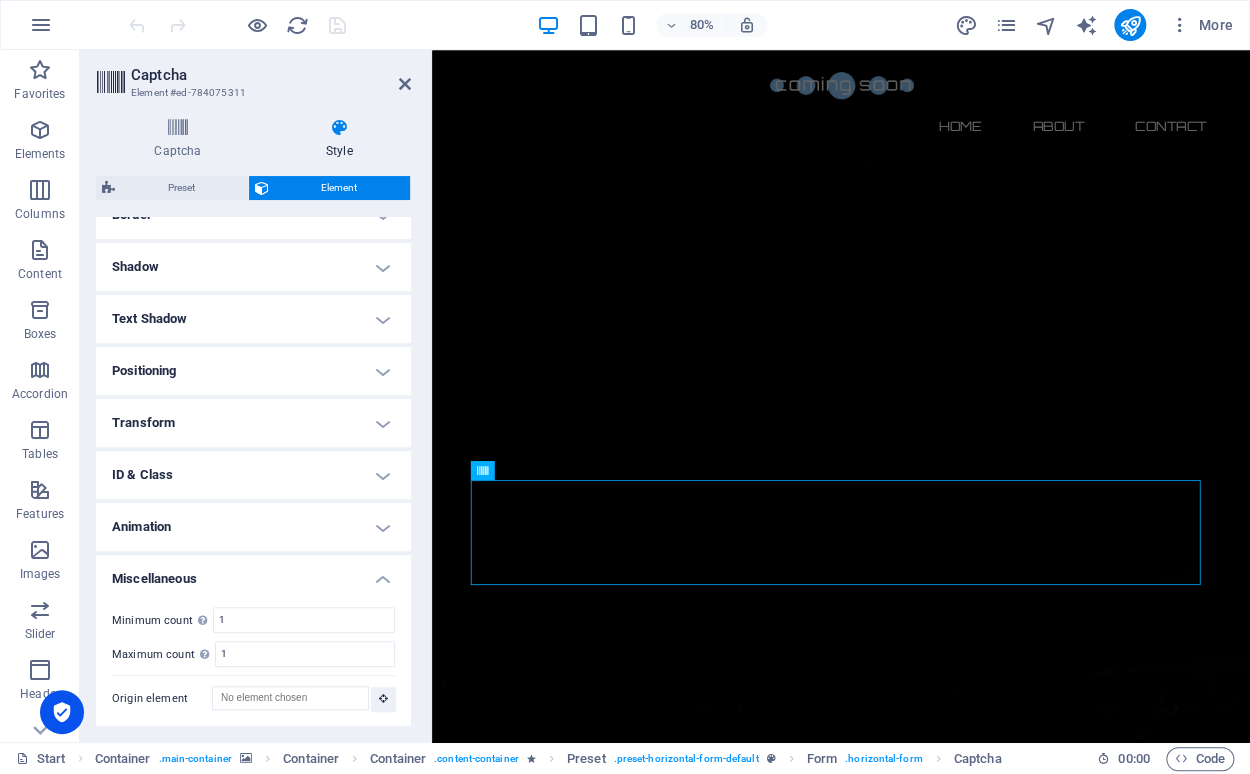click on "Transform" at bounding box center [253, 423] 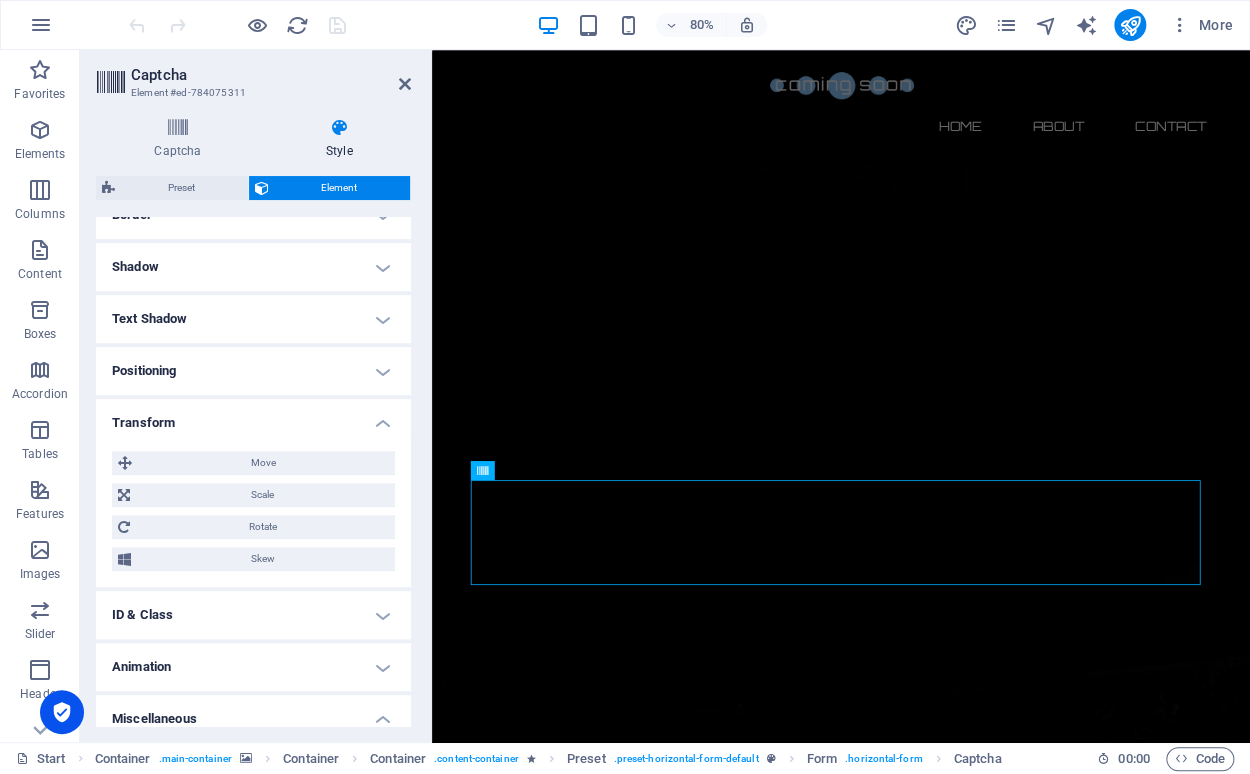 click on "Transform" at bounding box center (253, 417) 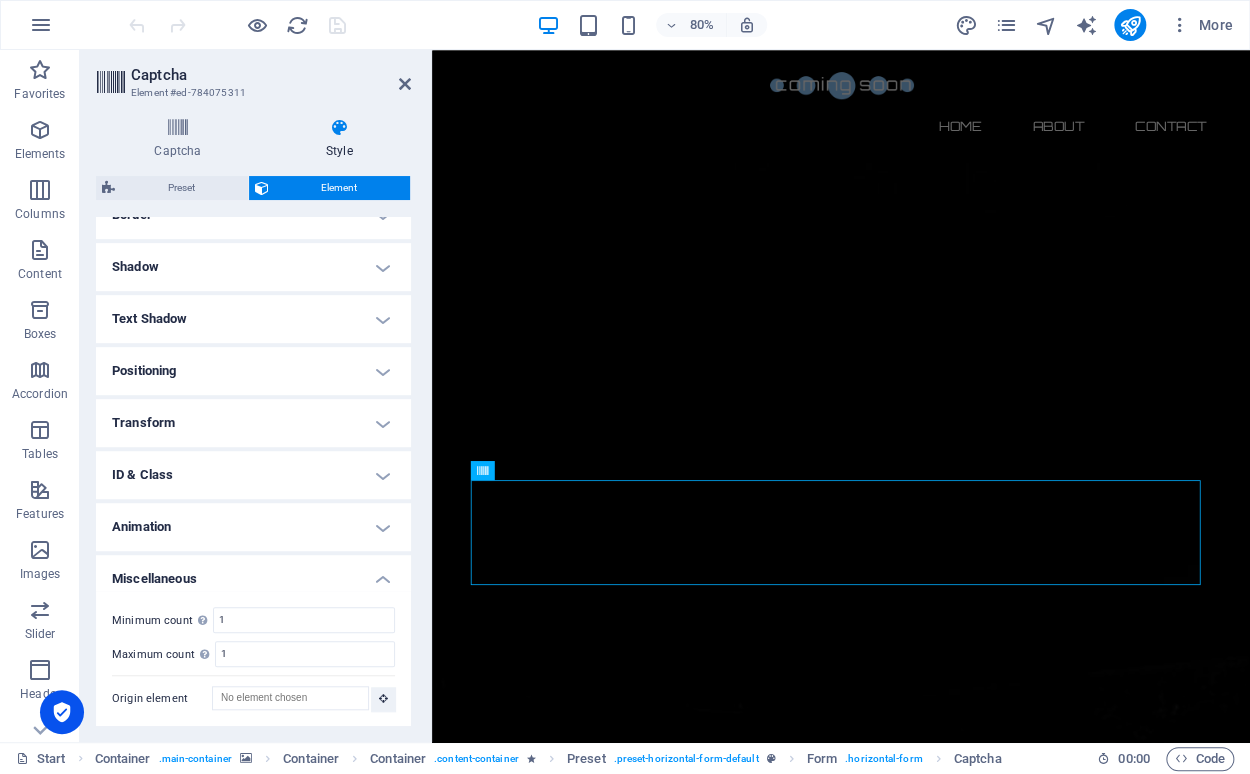 click on "Transform" at bounding box center (253, 423) 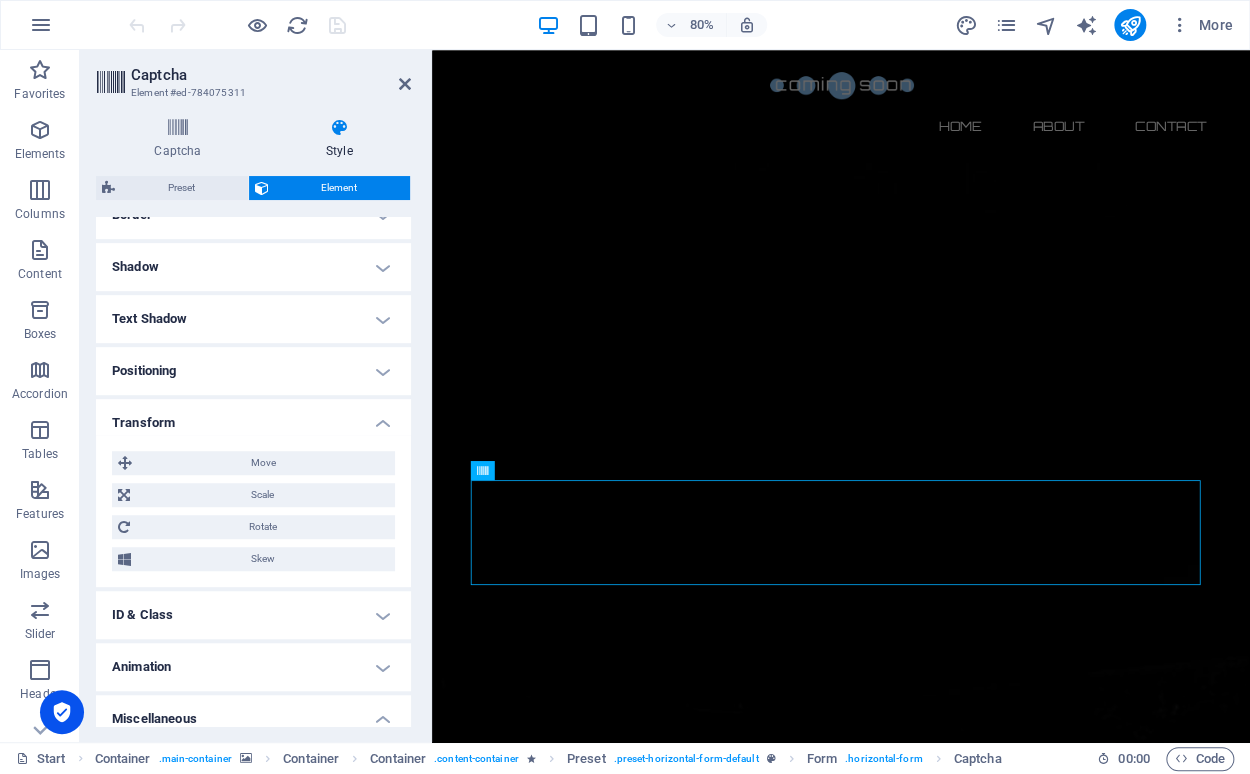 click on "Layout How this element expands within the layout (Flexbox). Size Default auto px % 1/1 1/2 1/3 1/4 1/5 1/6 1/7 1/8 1/9 1/10 Grow Shrink Order Container layout Visible Visible Opacity 100 % Overflow Spacing Margin Default auto px % rem vw vh Custom Custom auto px % rem vw vh auto px % rem vw vh auto px % rem vw vh auto px % rem vw vh Padding Default px rem % vh vw Custom Custom px rem % vh vw px rem % vh vw px rem % vh vw px rem % vh vw Border Style              - Width 1 auto px rem % vh vw Custom Custom 1 auto px rem % vh vw 1 auto px rem % vh vw 1 auto px rem % vh vw 1 auto px rem % vh vw  - Color Round corners Default px rem % vh vw Custom Custom px rem % vh vw px rem % vh vw px rem % vh vw px rem % vh vw Shadow Default None Outside Inside Color X offset 0 px rem vh vw Y offset 0 px rem vh vw Blur 0 px rem % vh vw Spread 0 px rem vh vw Text Shadow Default None Outside Color X offset 0 px rem vh vw Y offset 0 px rem vh vw Blur 0 px rem % vh vw Positioning Default Static Relative Absolute Fixed px" at bounding box center [253, 313] 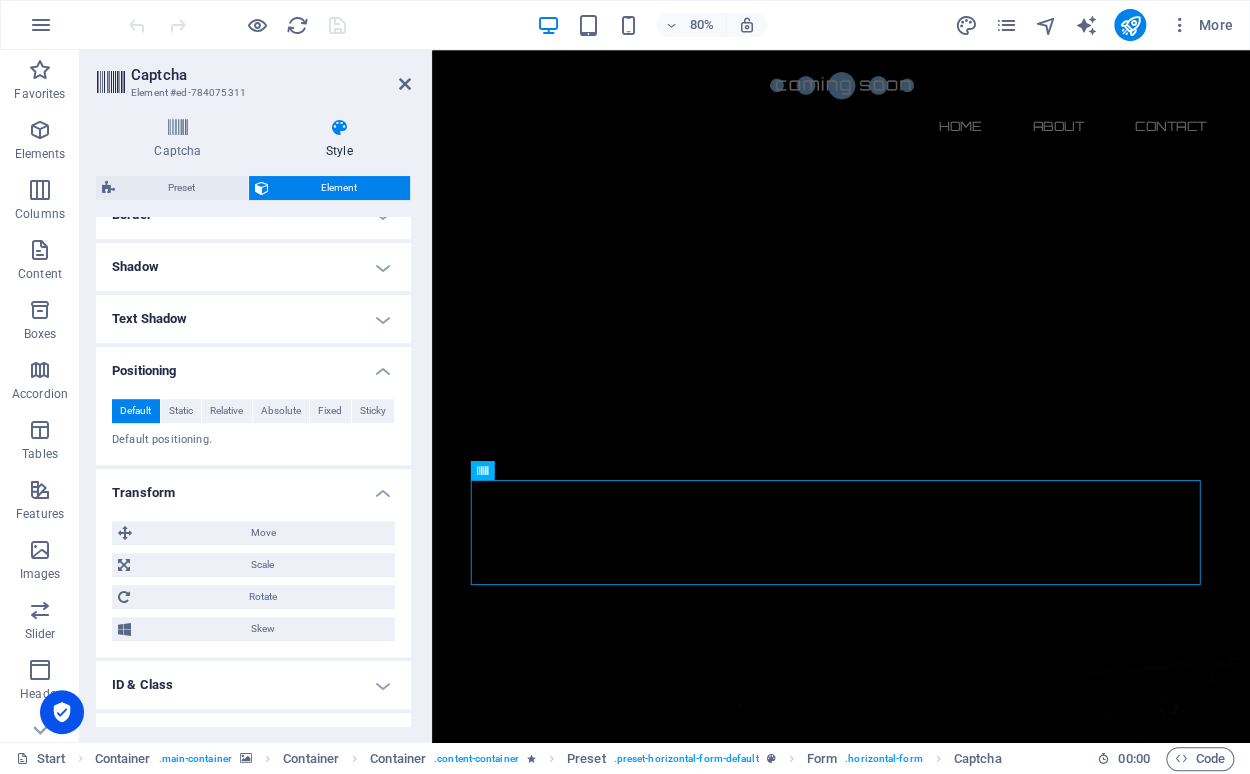 click on "Text Shadow" at bounding box center [253, 319] 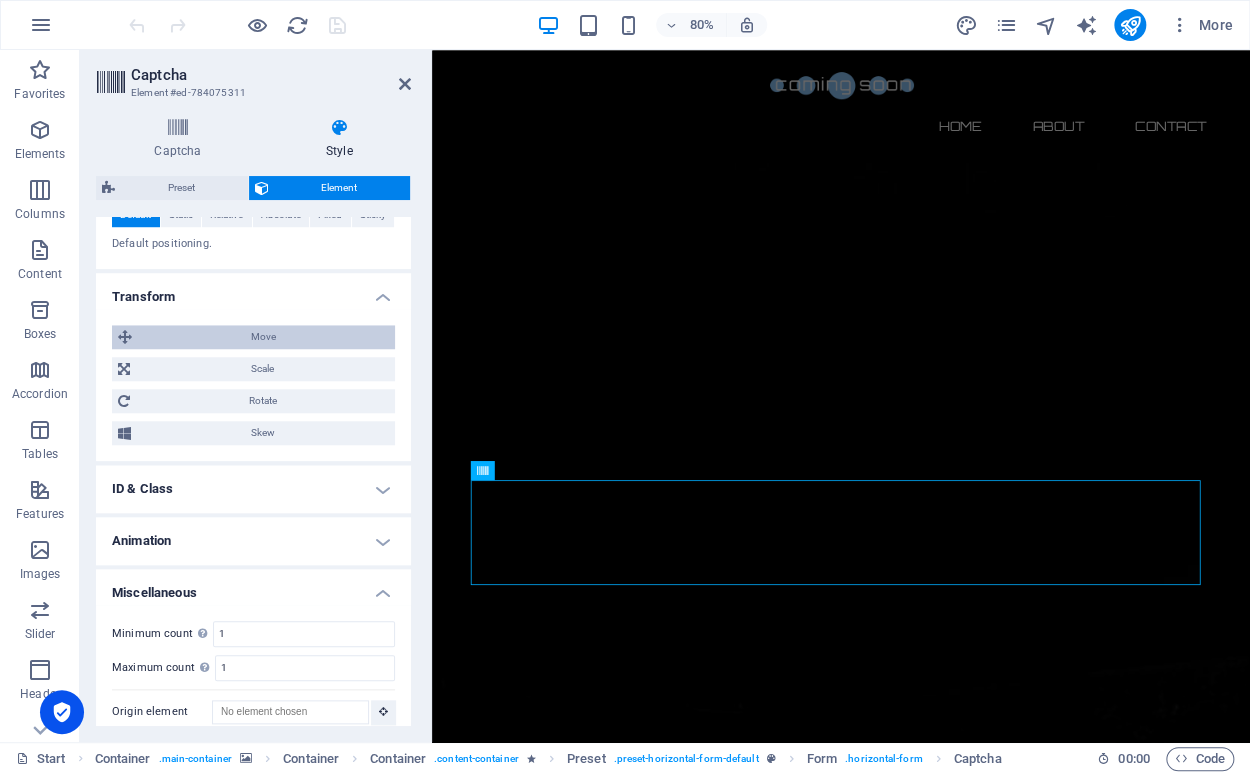 scroll, scrollTop: 713, scrollLeft: 0, axis: vertical 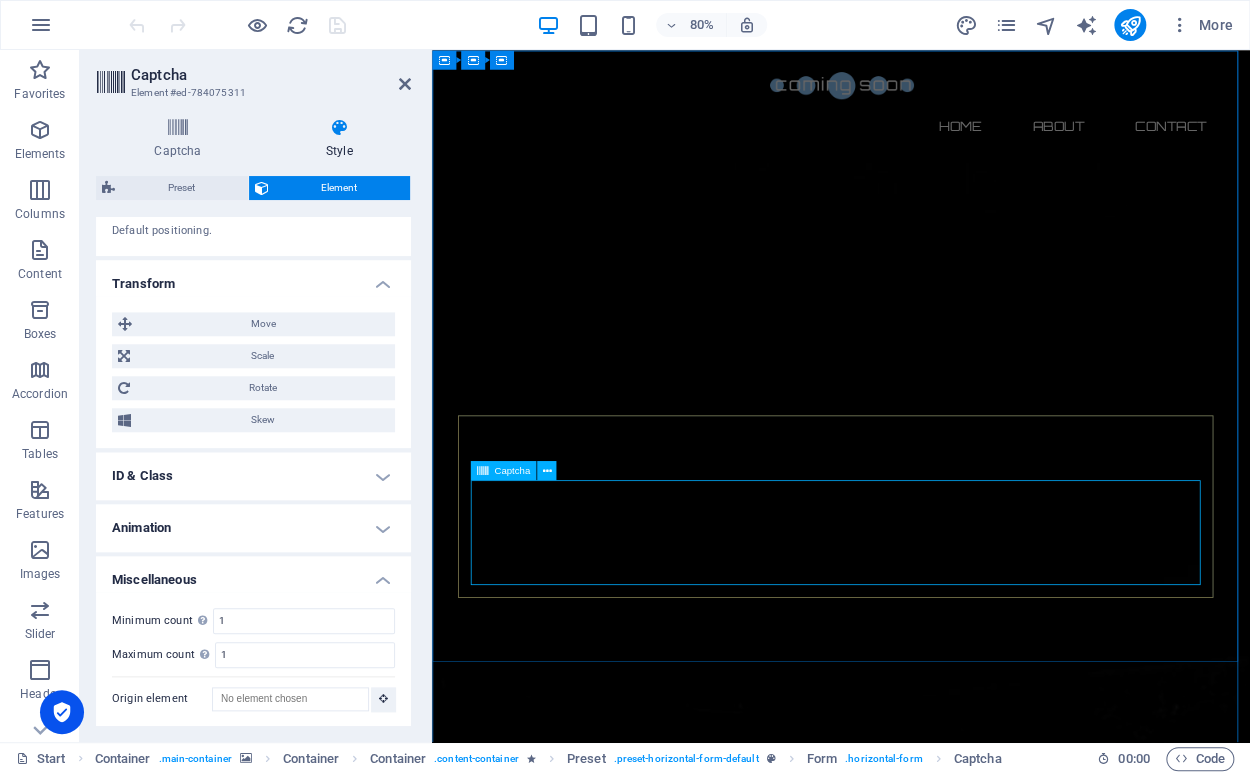 click on "Unreadable? Regenerate" 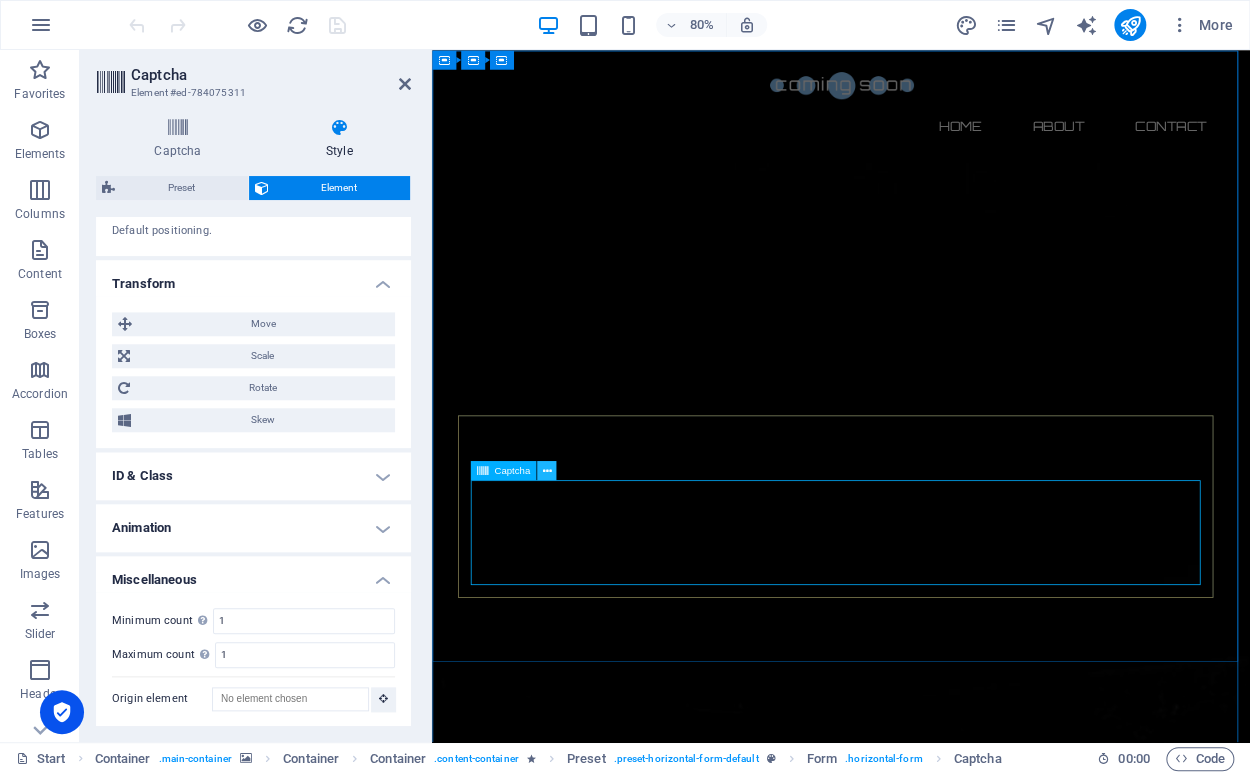 click at bounding box center (546, 470) 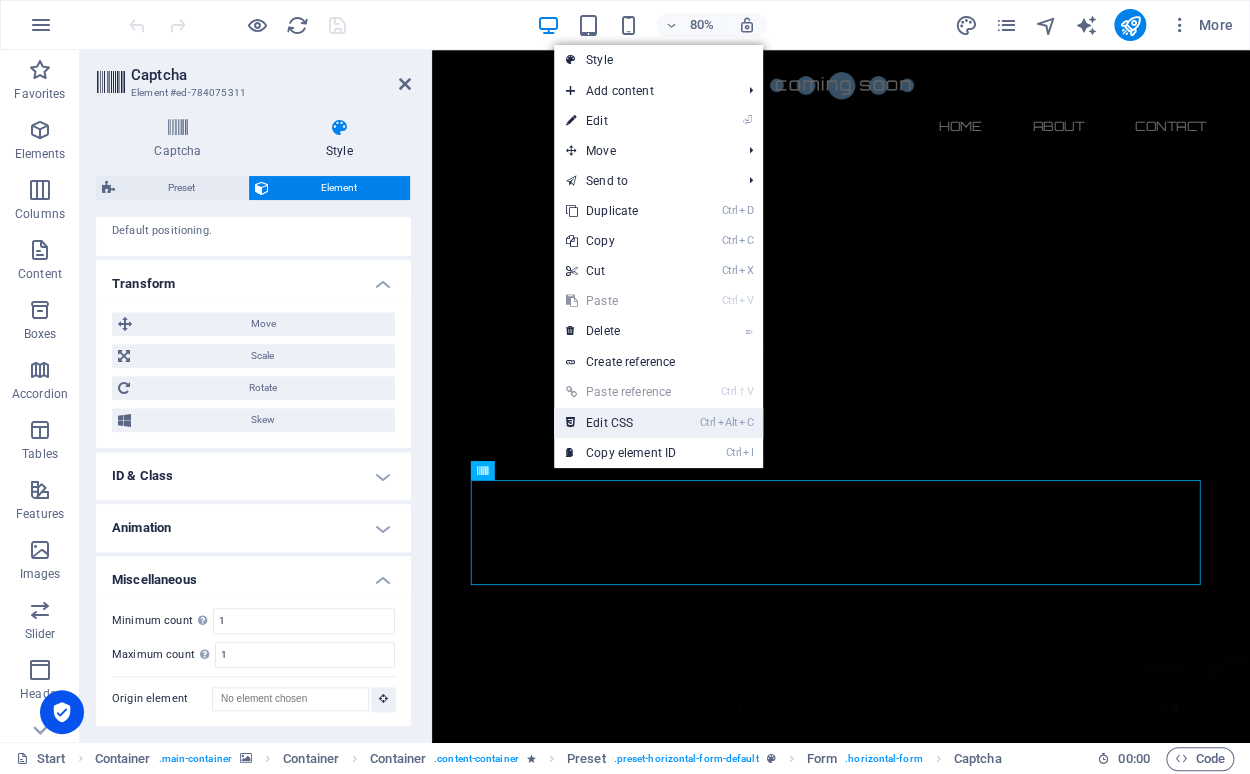 click on "Ctrl Alt C  Edit CSS" at bounding box center (621, 423) 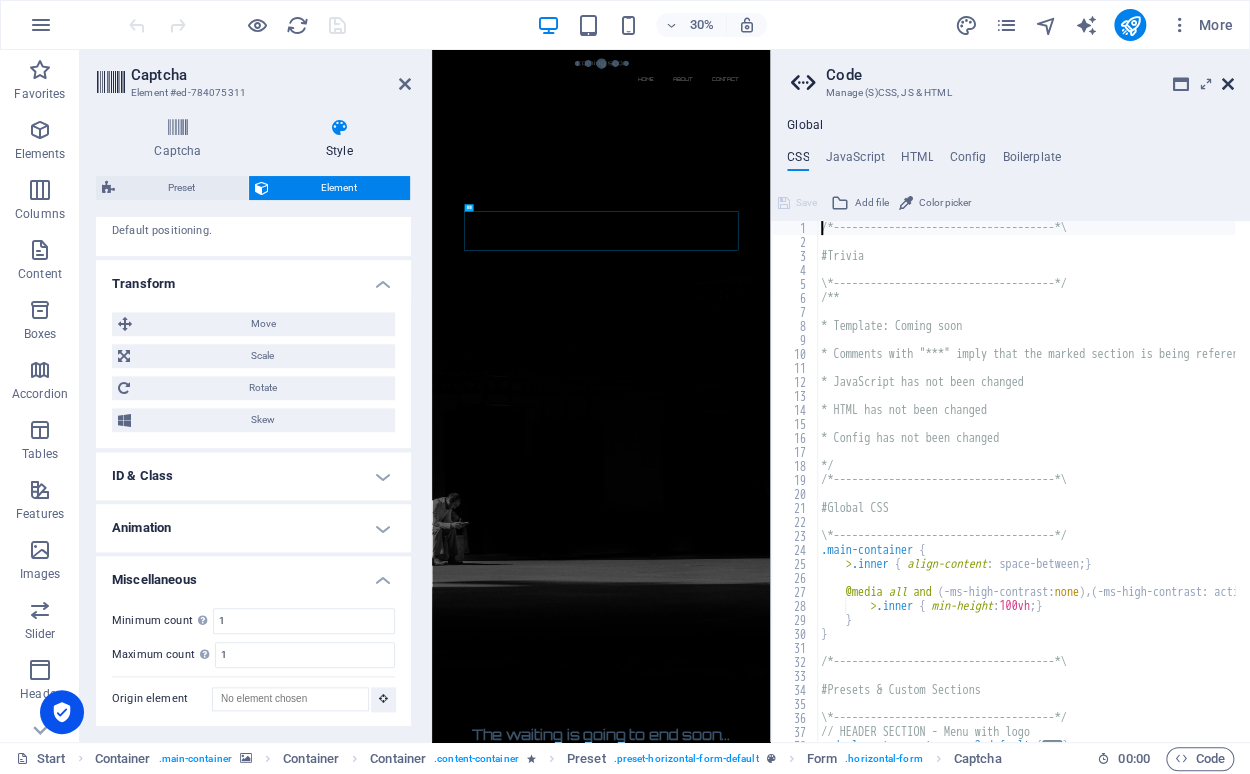 click at bounding box center [1228, 84] 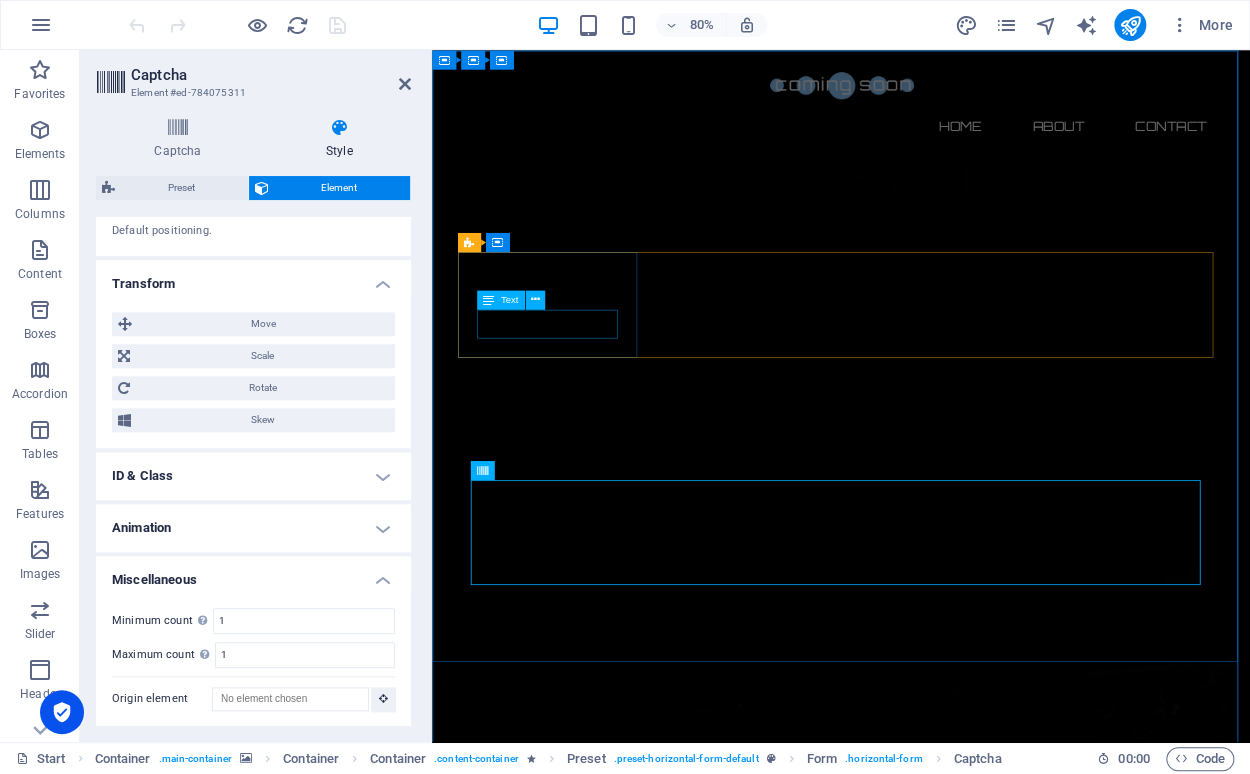 click on "Days" at bounding box center (584, 2480) 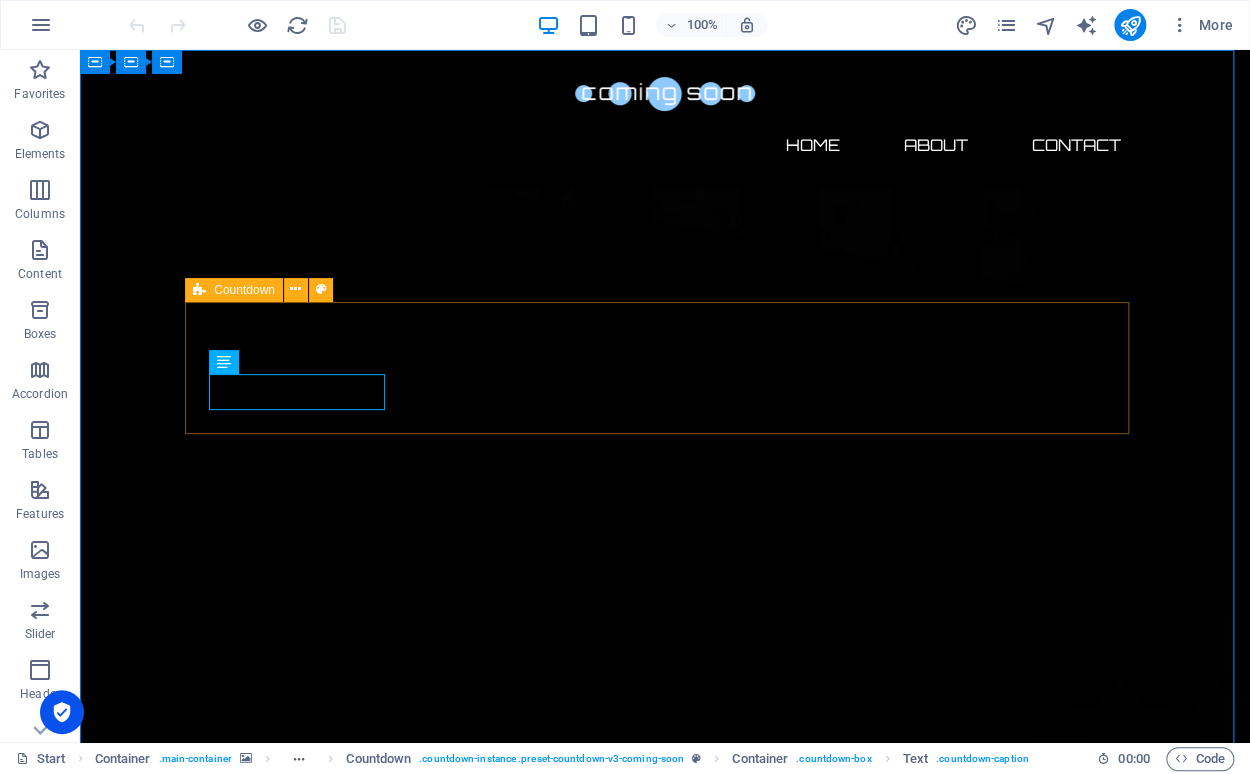 click on "Countdown" at bounding box center [234, 290] 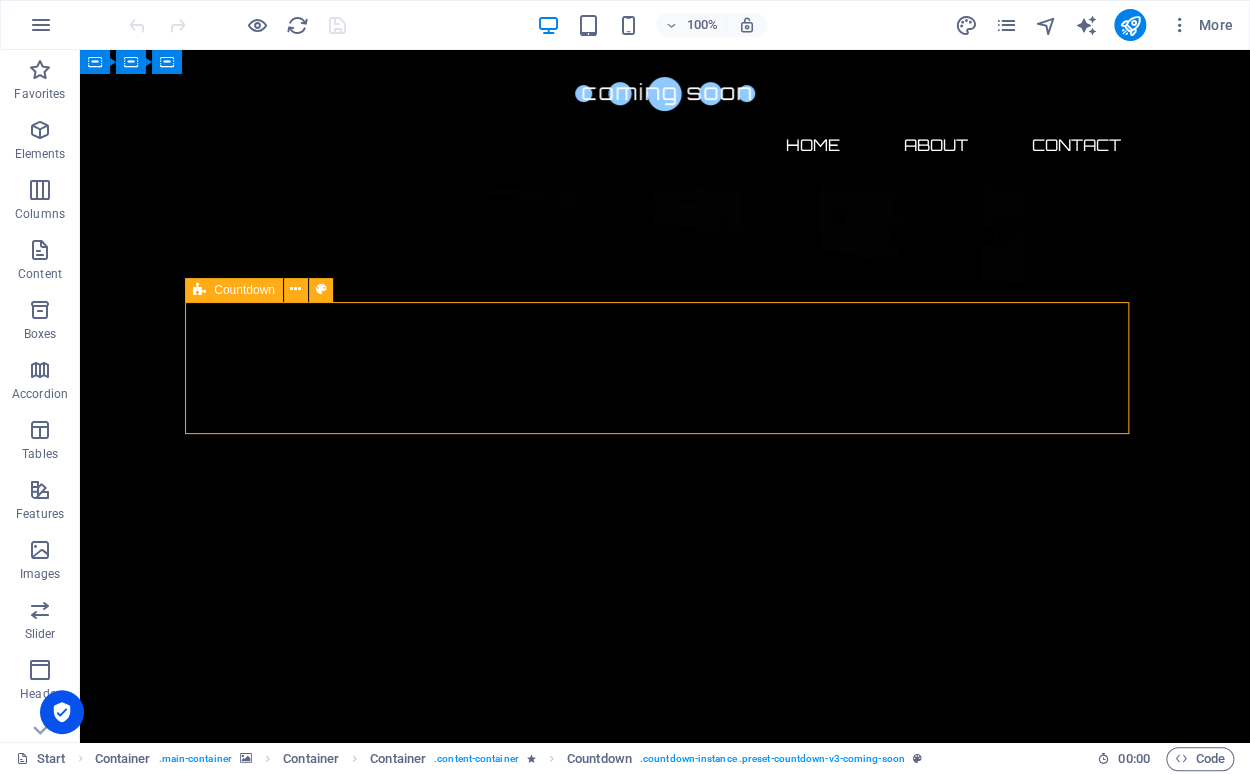 click on "Countdown" at bounding box center [244, 290] 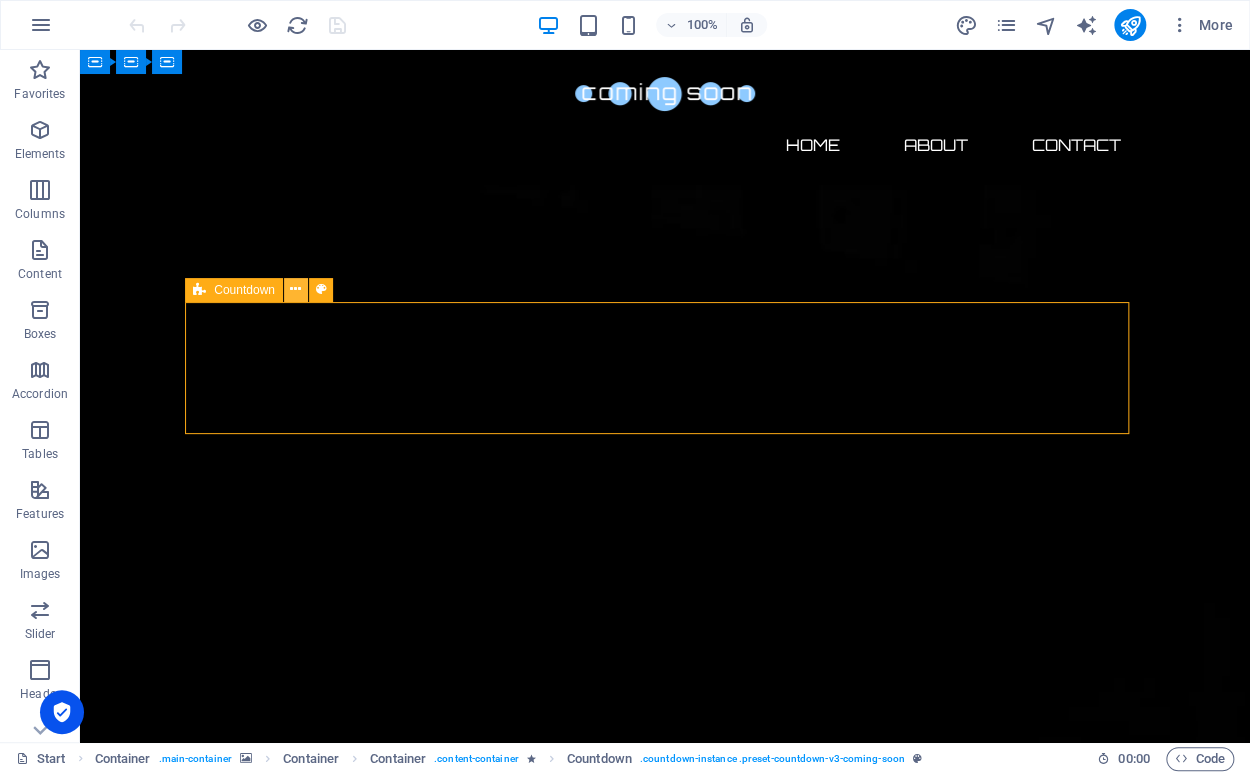click at bounding box center (295, 289) 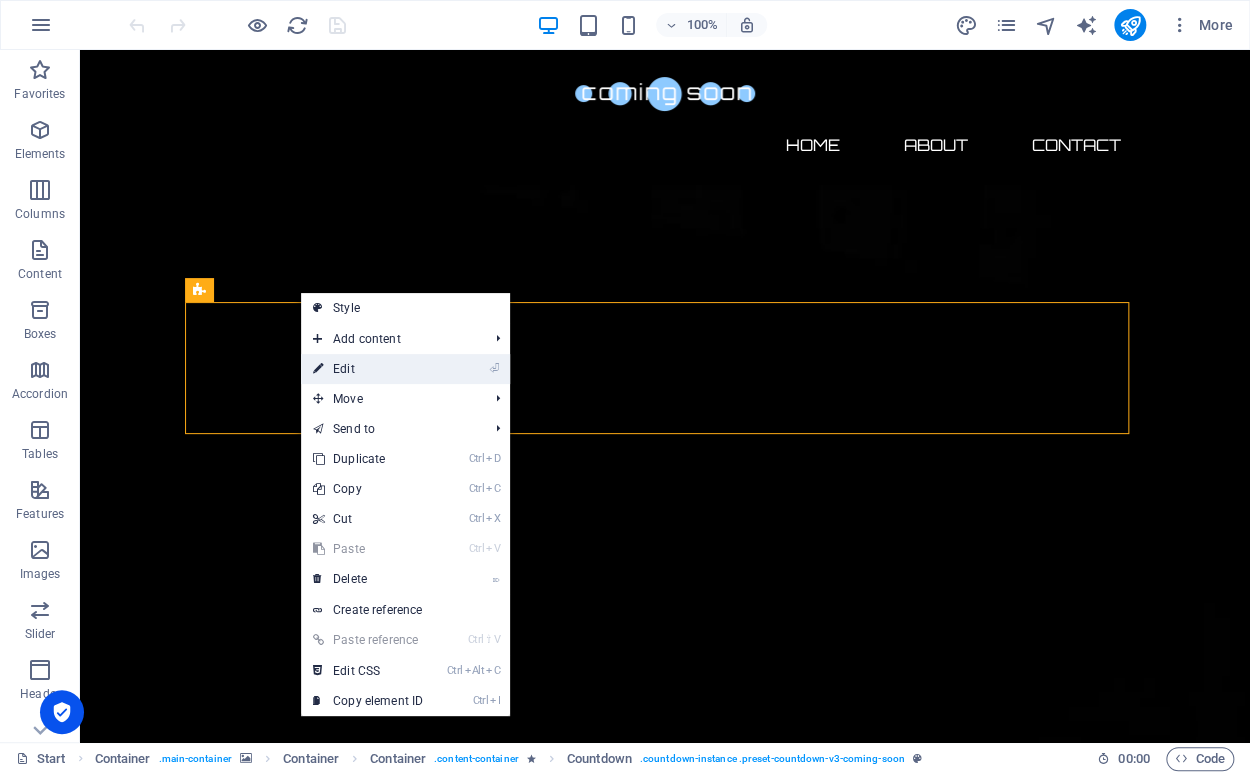 click on "⏎  Edit" at bounding box center [368, 369] 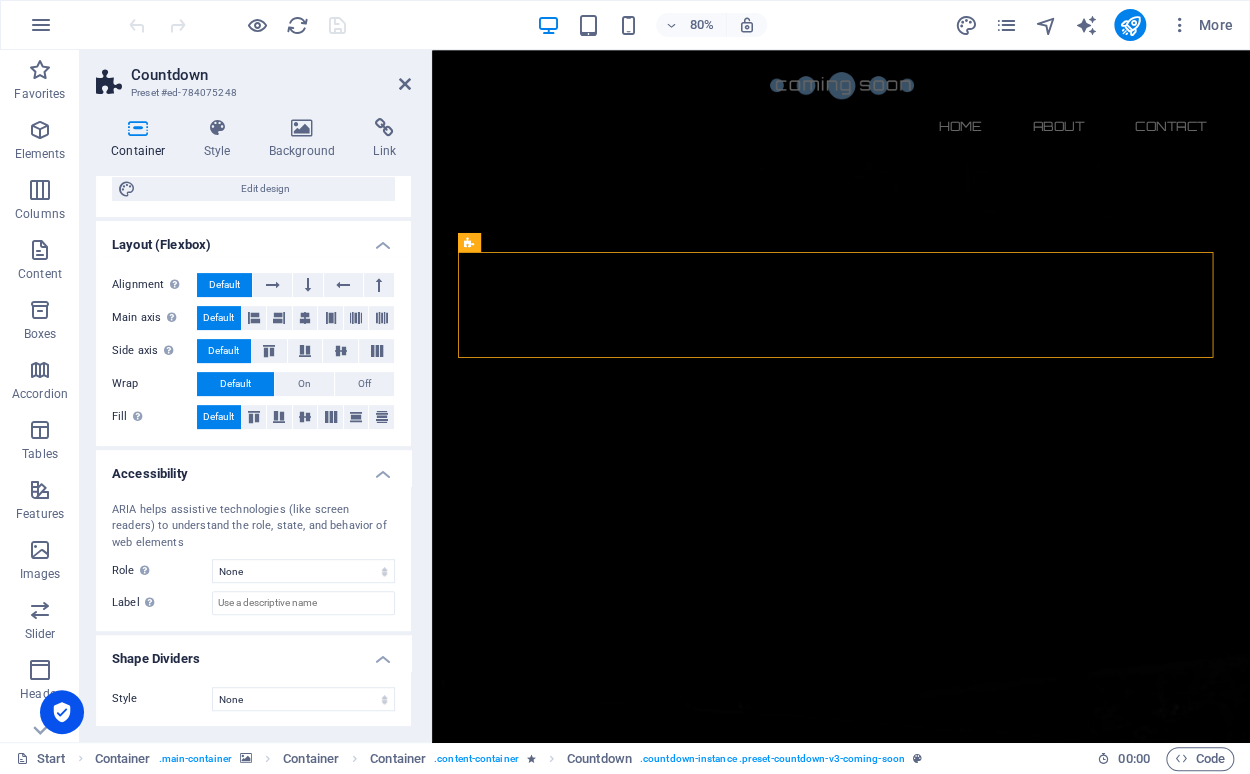 scroll, scrollTop: 0, scrollLeft: 0, axis: both 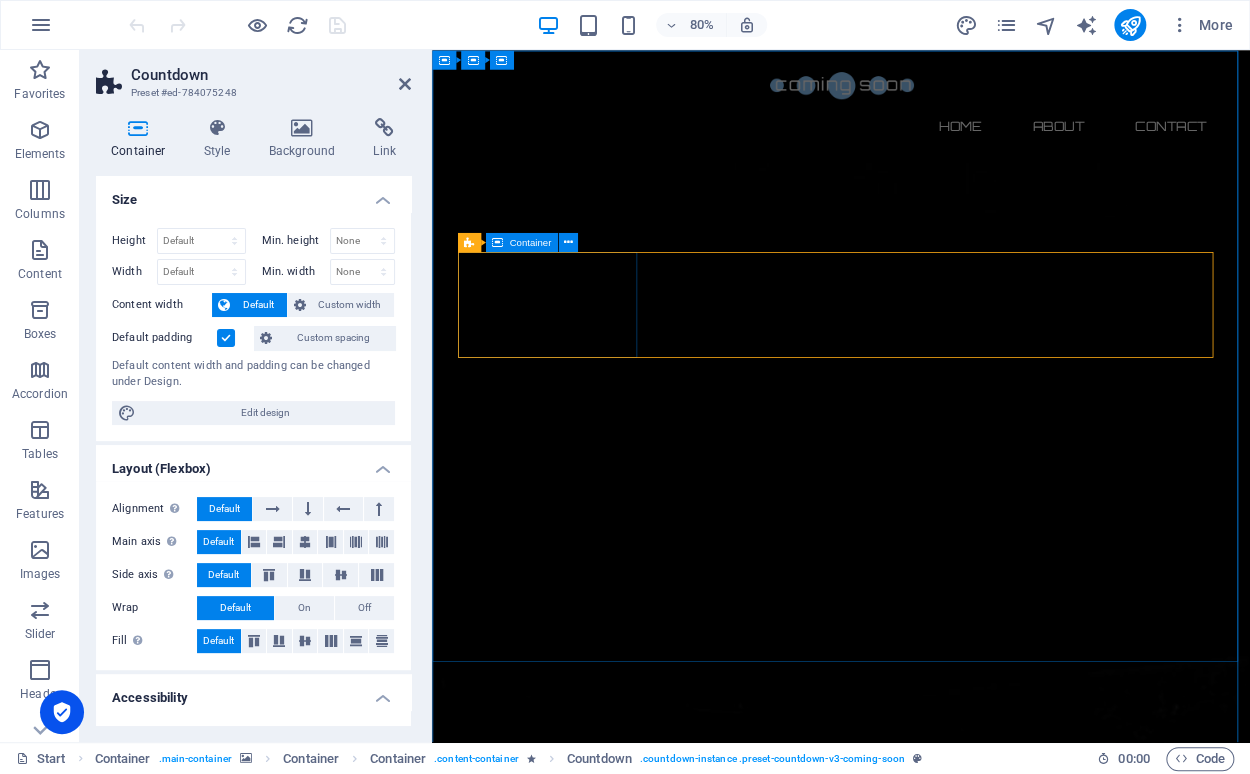 click on "Days" at bounding box center (584, 2480) 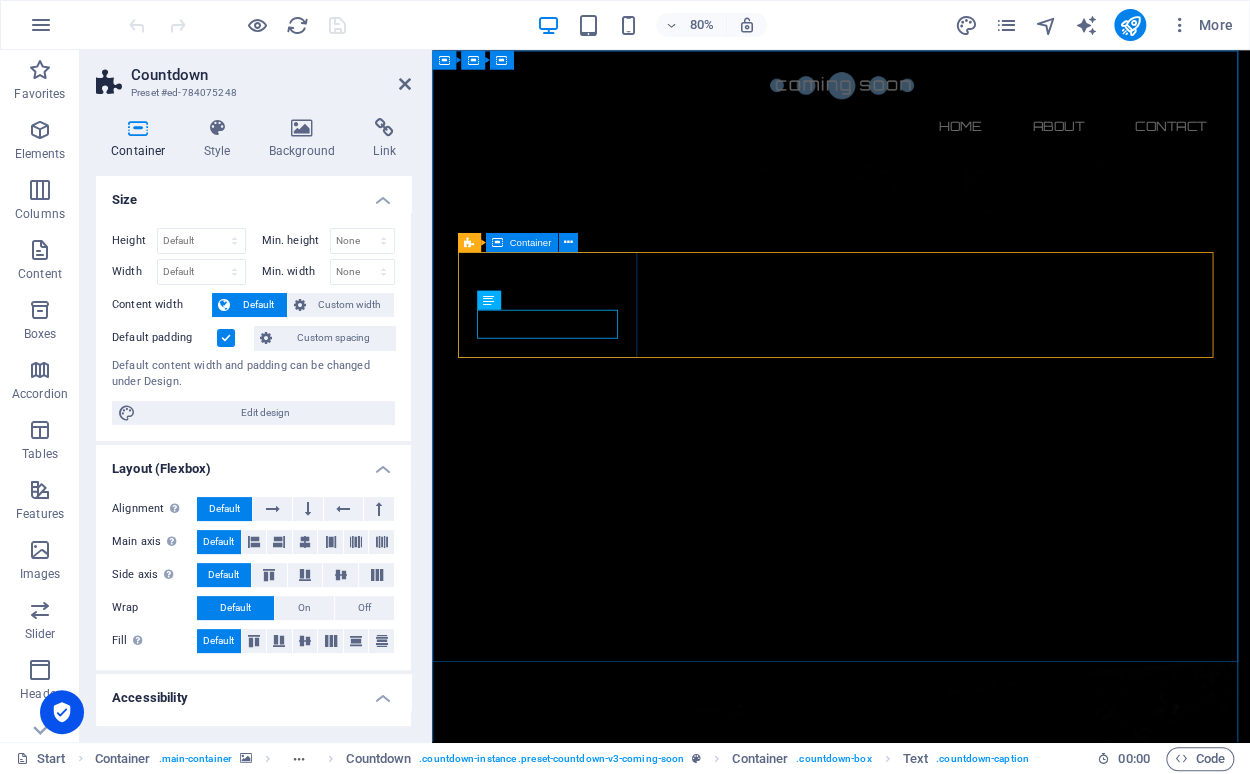 click on "Container" at bounding box center [521, 241] 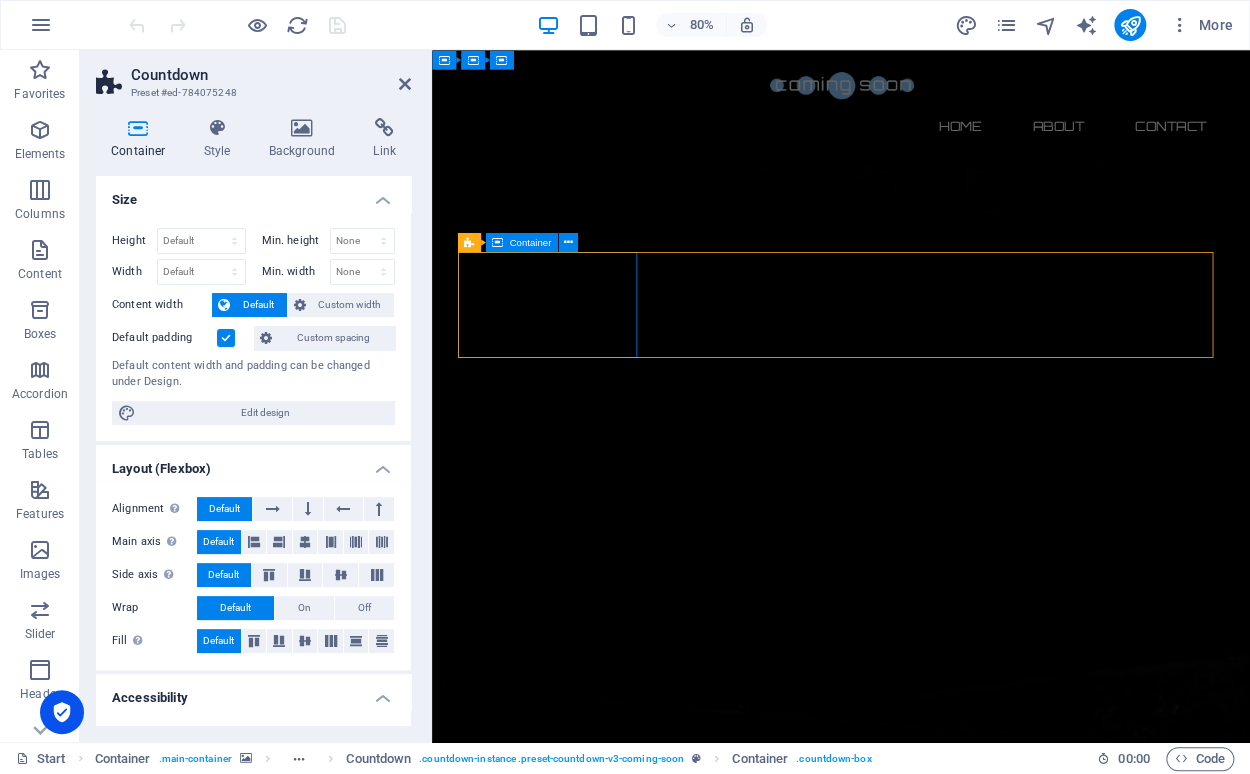 click on "Container" at bounding box center (530, 242) 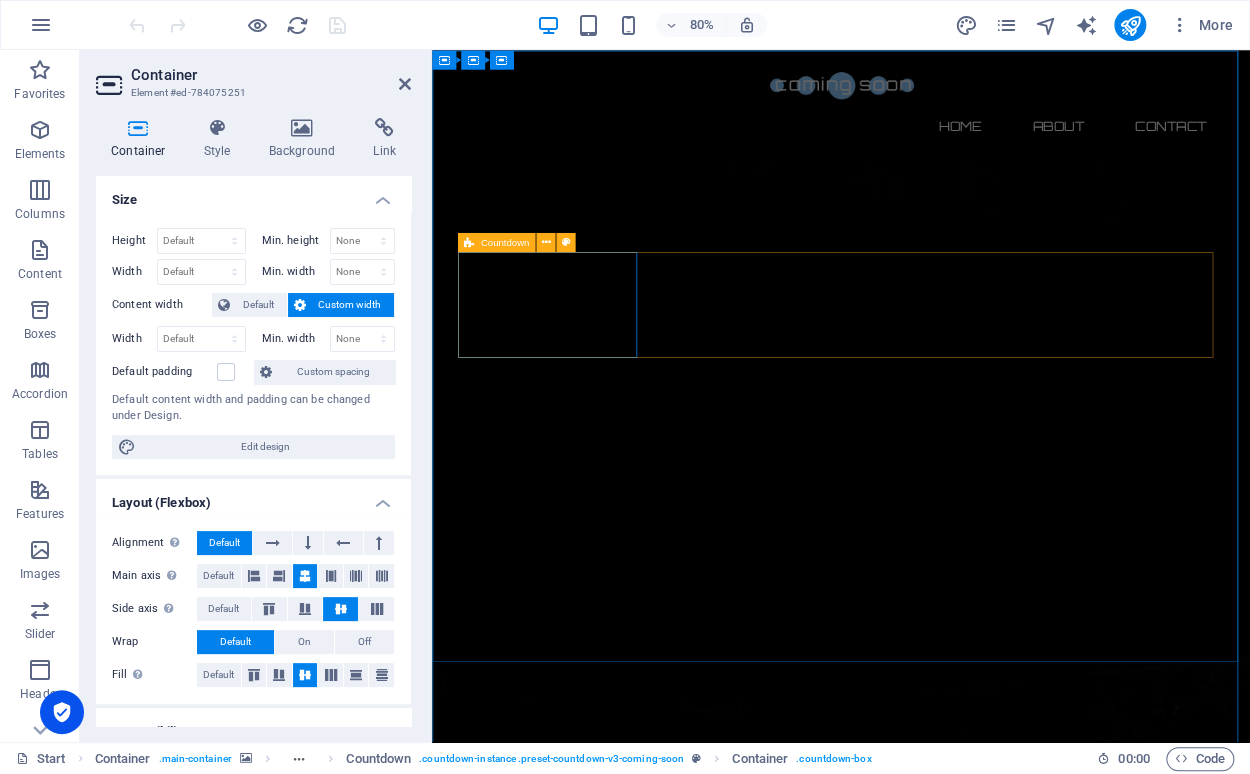 click at bounding box center (469, 241) 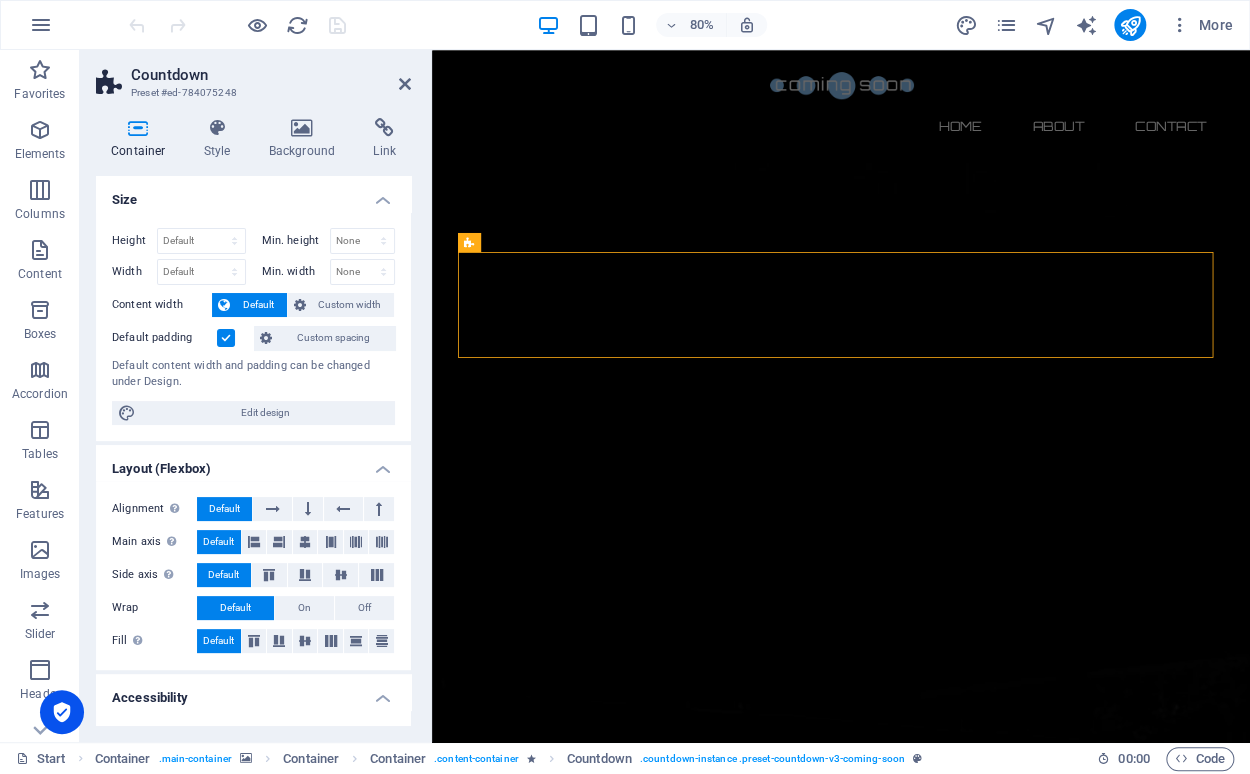 scroll, scrollTop: 224, scrollLeft: 0, axis: vertical 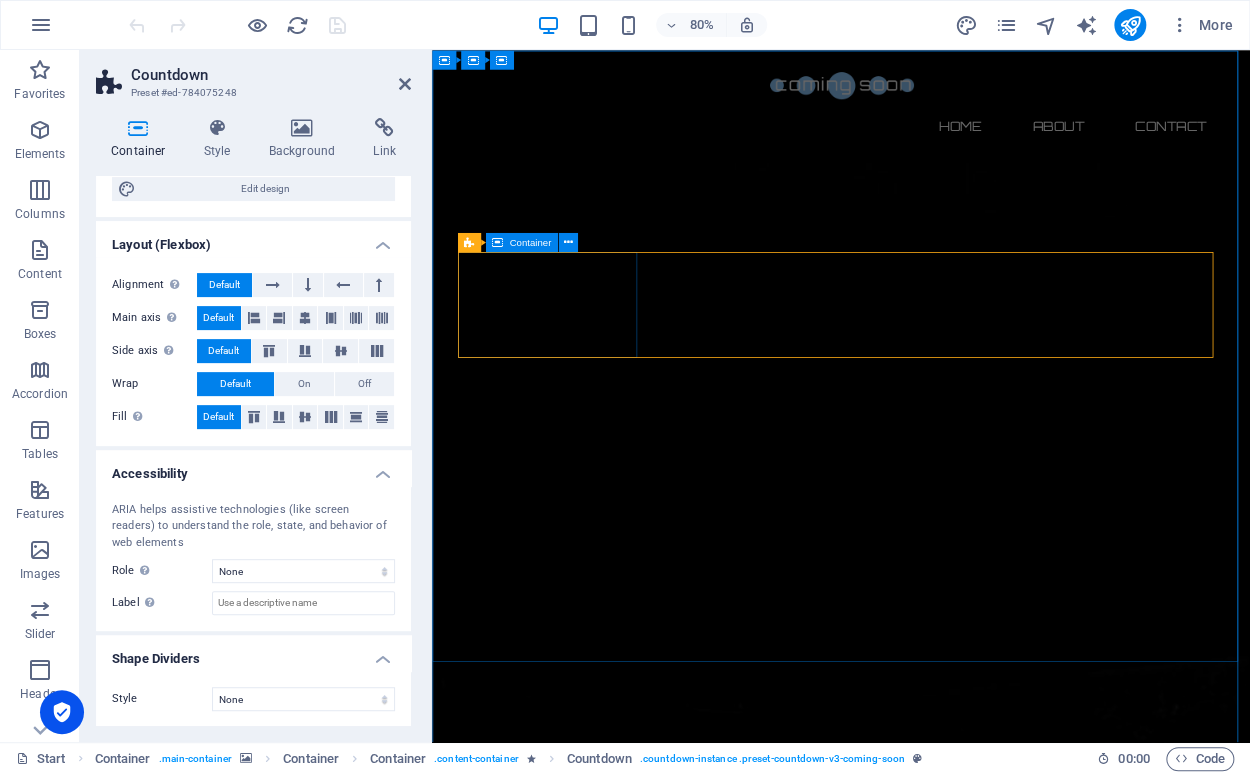 click on "Container" at bounding box center (530, 242) 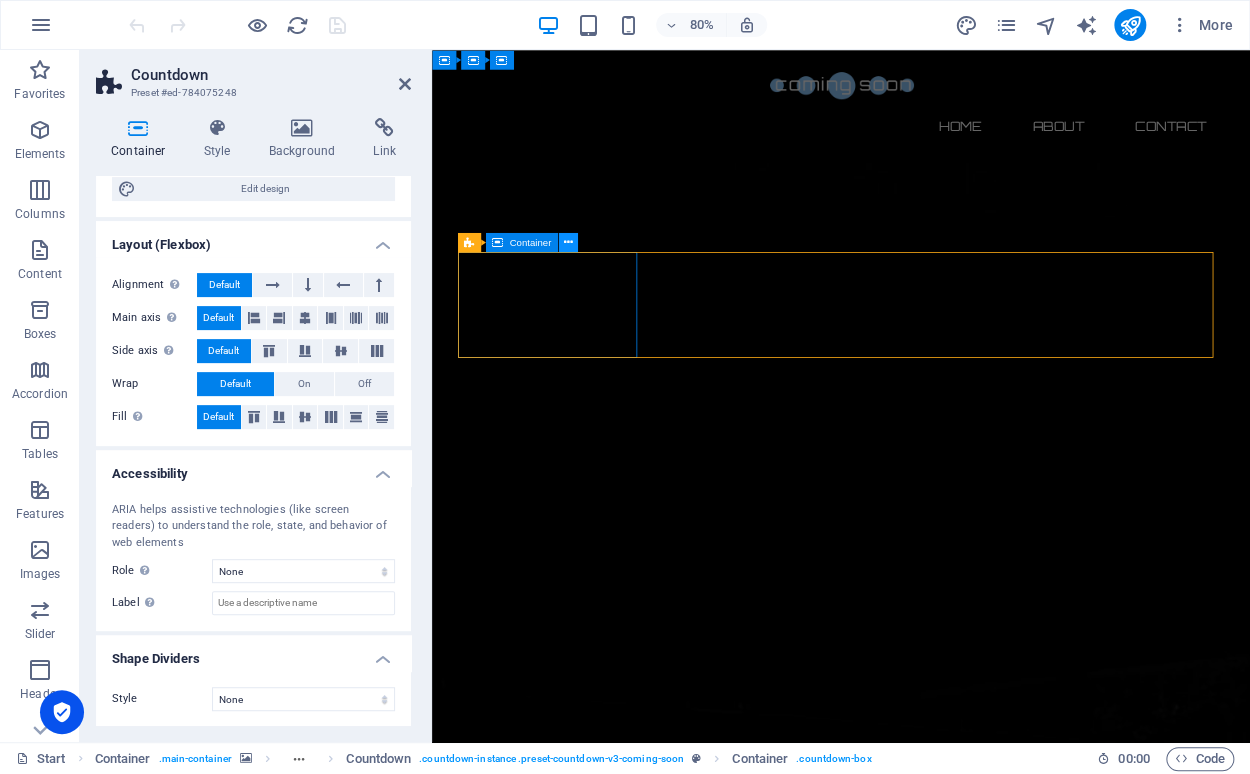 click at bounding box center (567, 241) 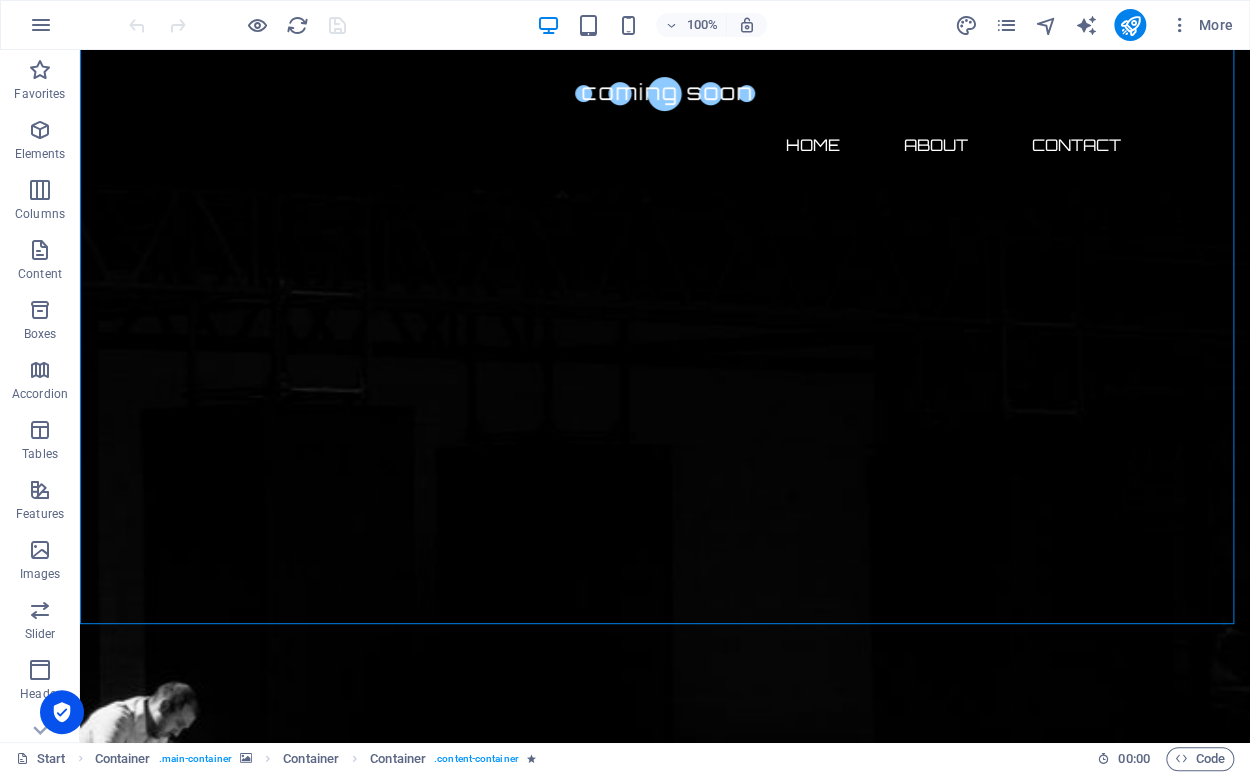 click on "Home About Contact The waiting is going to end soon... 0 Days 0 Hours 0 Minutes 0 Seconds Our website is under construction. We`ll be here soon with our new awesome site, subscribe to be notified.  Notify me   I have read and understand the privacy policy. Unreadable? Regenerate About us Duis autem vel eum iriure dolor in hendrerit in vulputate velit esse molestie consequat, vel illum dolore eu feugiat nulla facilisis at vero eros et accumsan et iusto odio dignissim qui blandit praesent luptatum zzril delenit augue duis dolore te feugait nulla facilisi. Lorem ipsum dolor sit amet, consectetuer adipiscing elit, sed diam nonummy nibh euismod tincidunt ut laoreet dolore magna aliquam erat volutpat.  Contact us Address :  [GEOGRAPHIC_DATA][US_STATE] Phone :  + [PHONE_NUMBER] Email :  [EMAIL_ADDRESS]   I have read and understand the privacy policy. Unreadable? Regenerate Submit" at bounding box center (665, 2674) 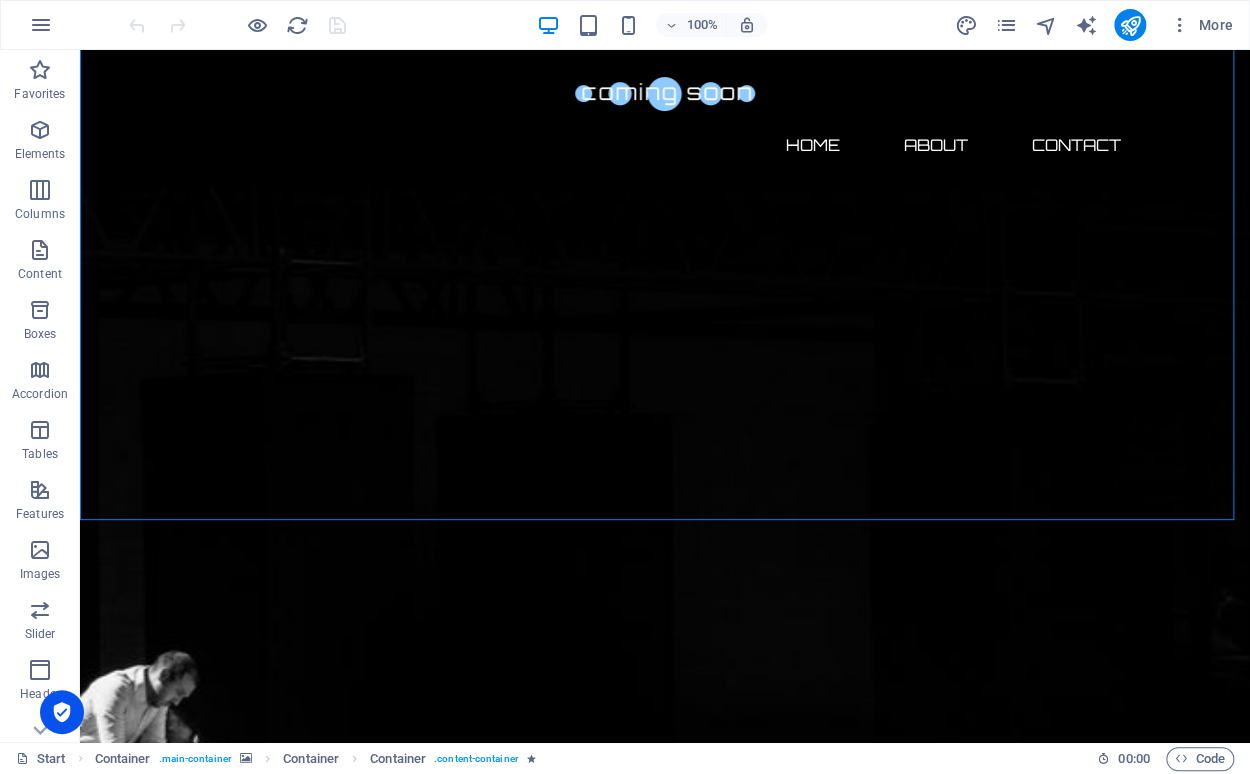click 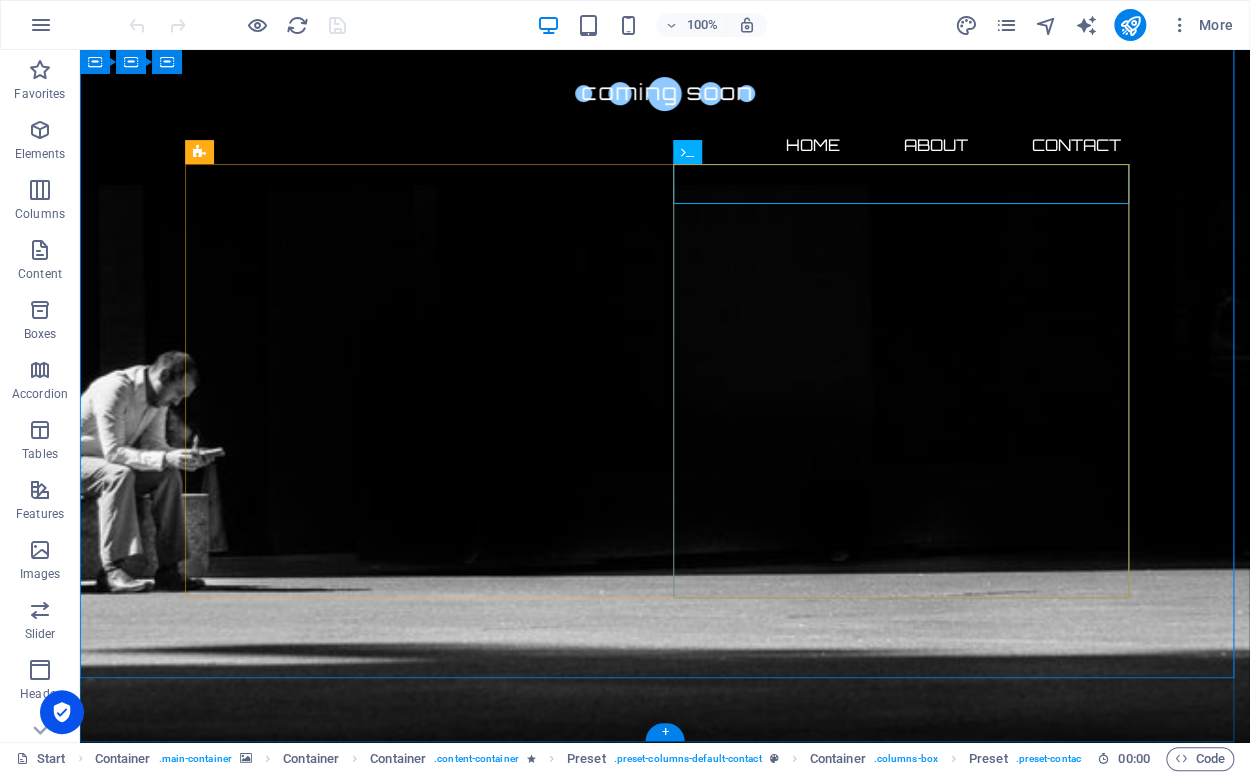 scroll, scrollTop: 1396, scrollLeft: 0, axis: vertical 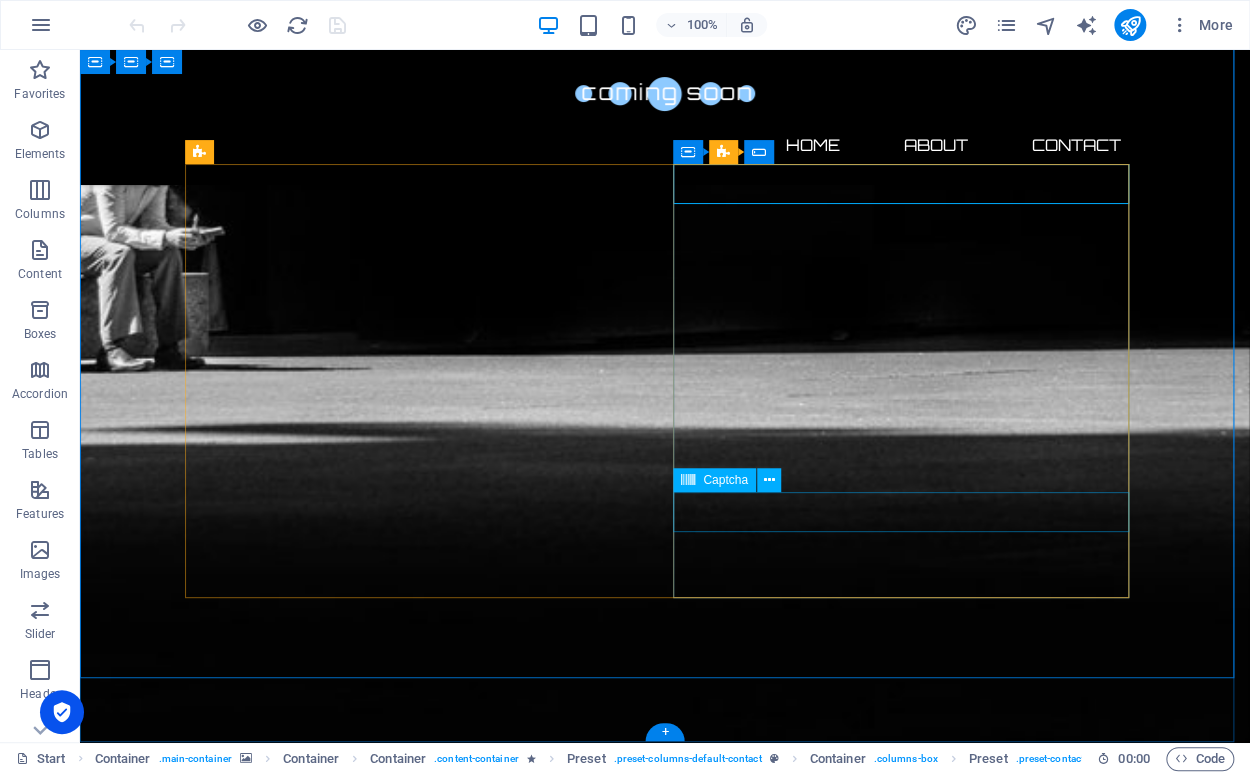 click on "Unreadable? Regenerate" 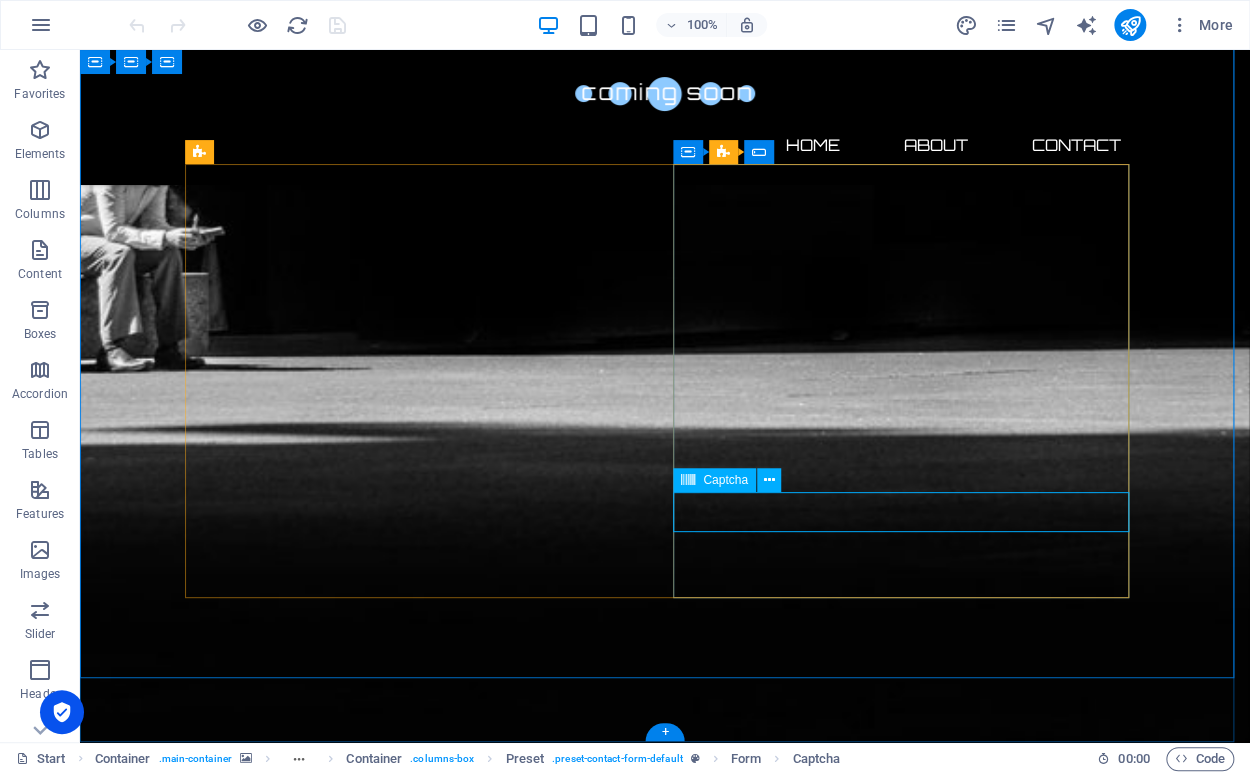 click on "Unreadable? Regenerate" 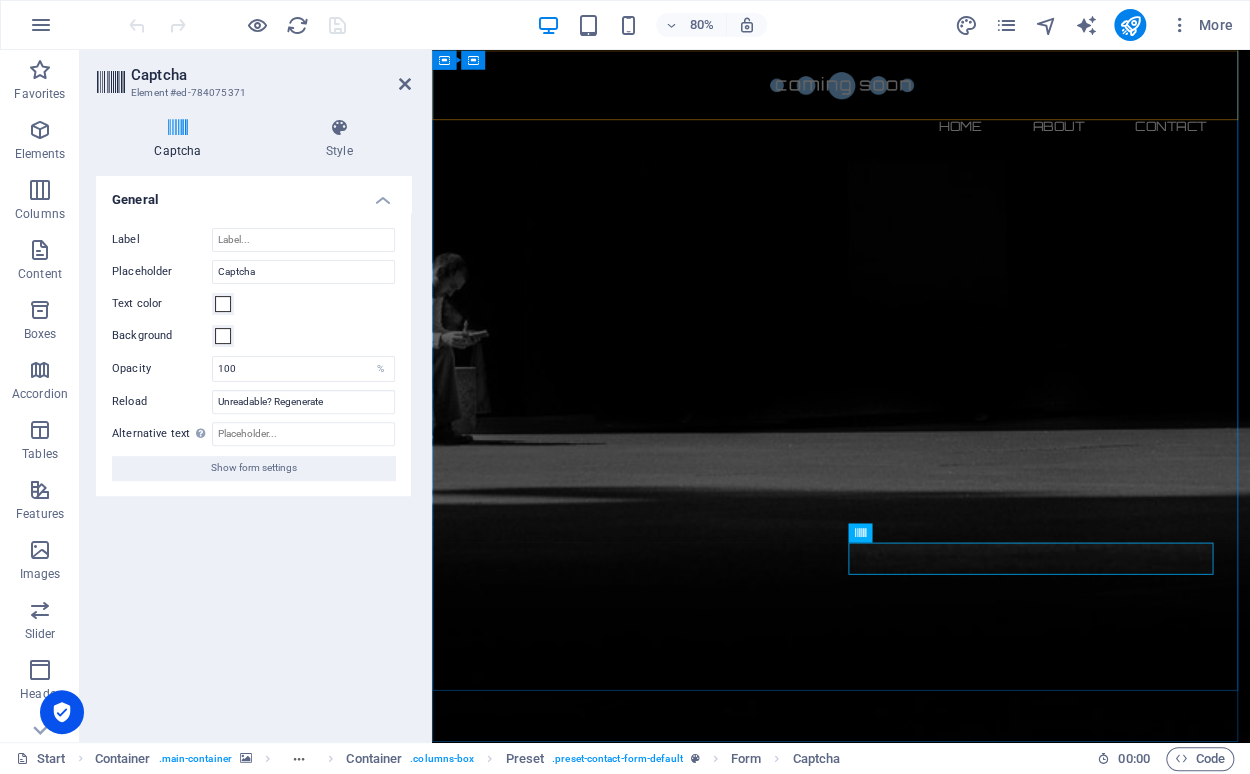 click on "Home About Contact" at bounding box center [943, 117] 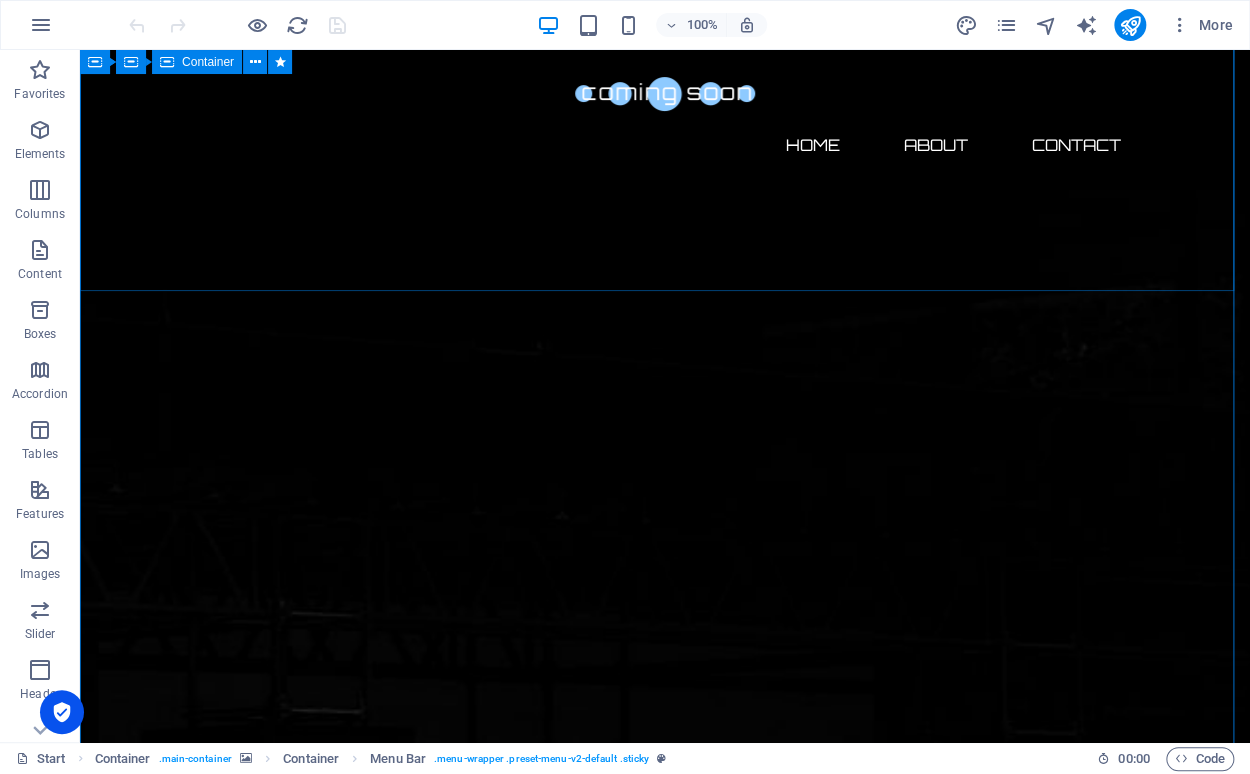 scroll, scrollTop: 0, scrollLeft: 0, axis: both 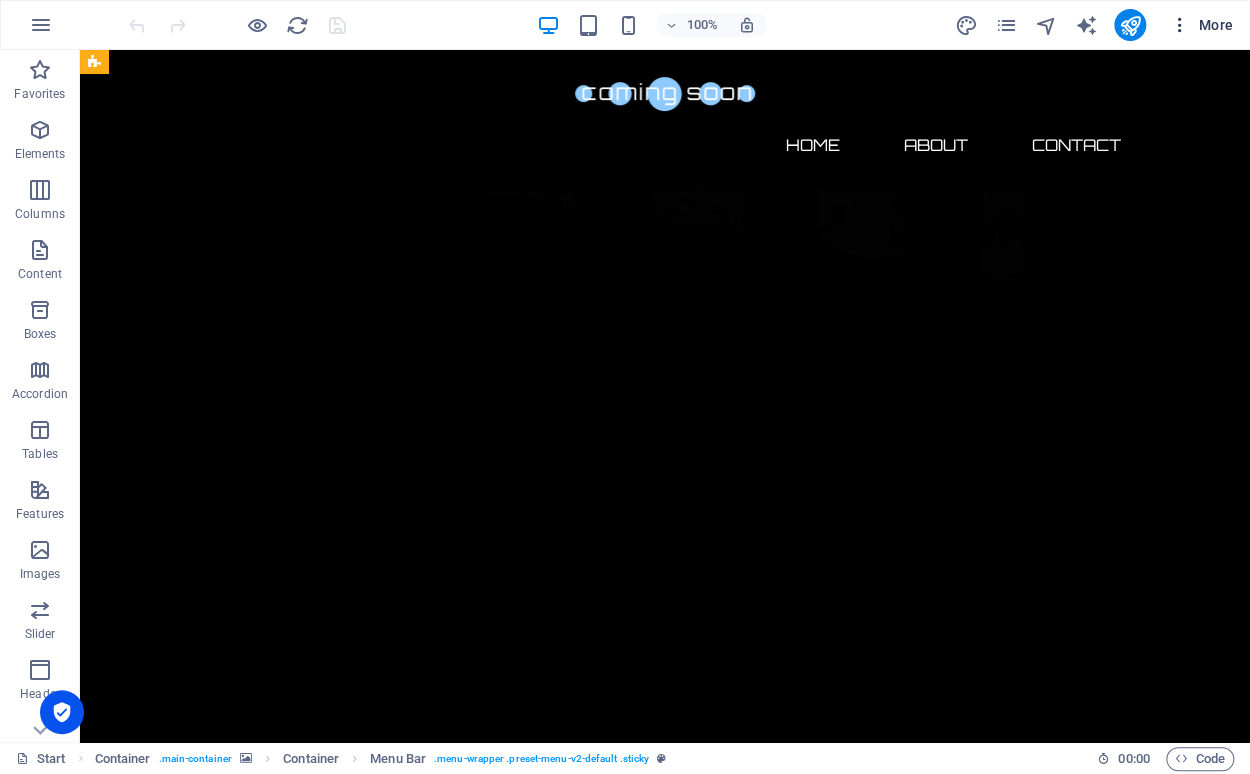 click at bounding box center (1180, 25) 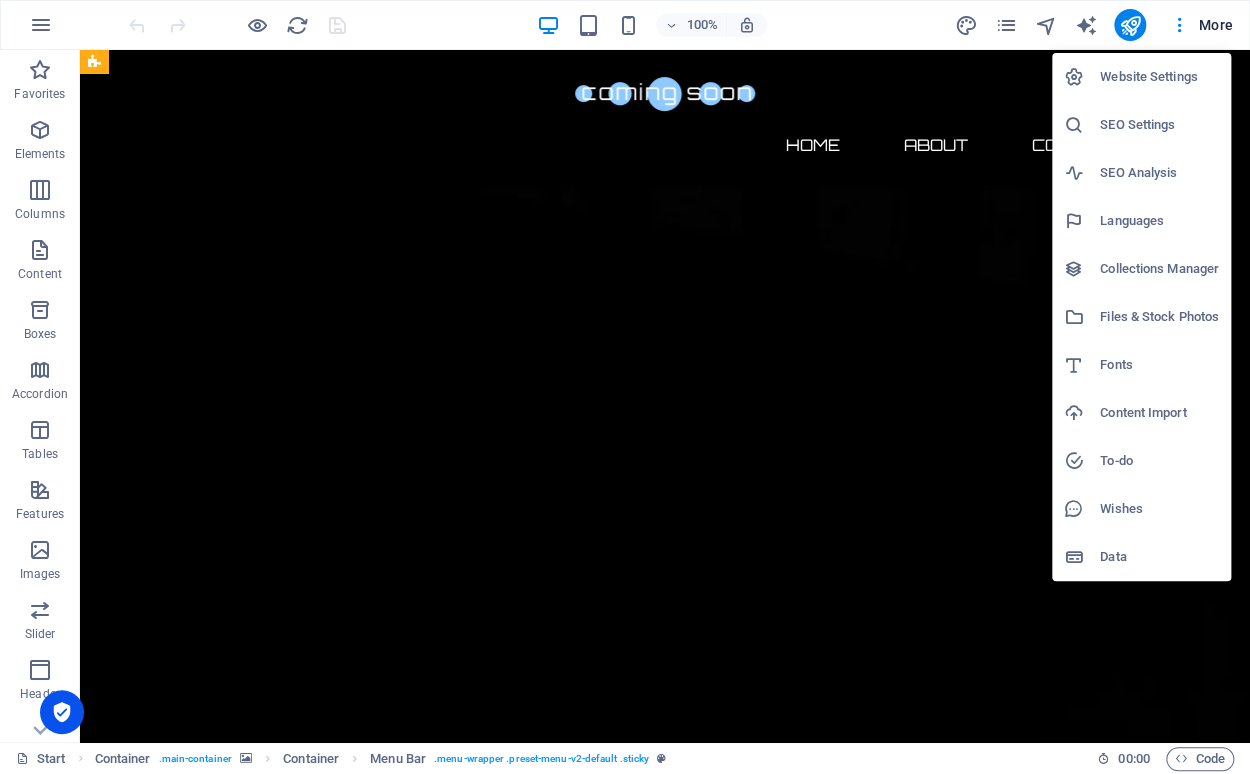 click on "Website Settings" at bounding box center (1141, 77) 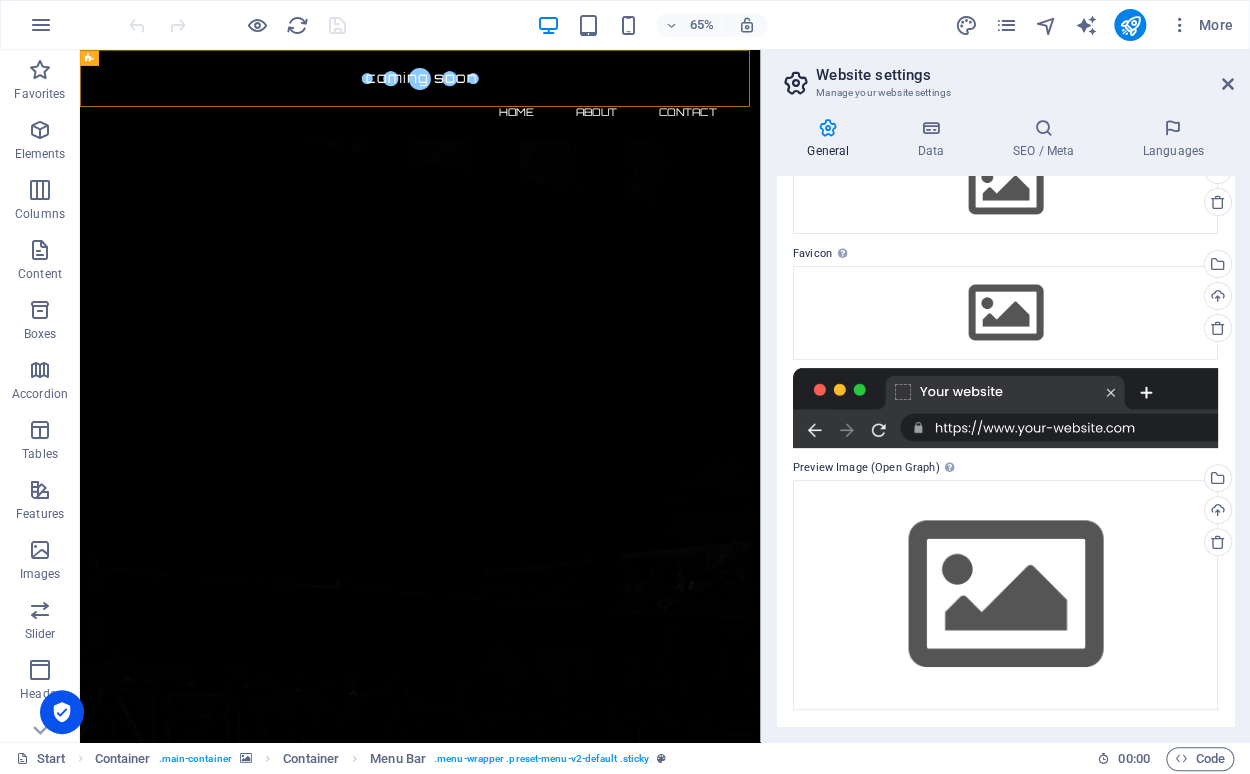 scroll, scrollTop: 0, scrollLeft: 0, axis: both 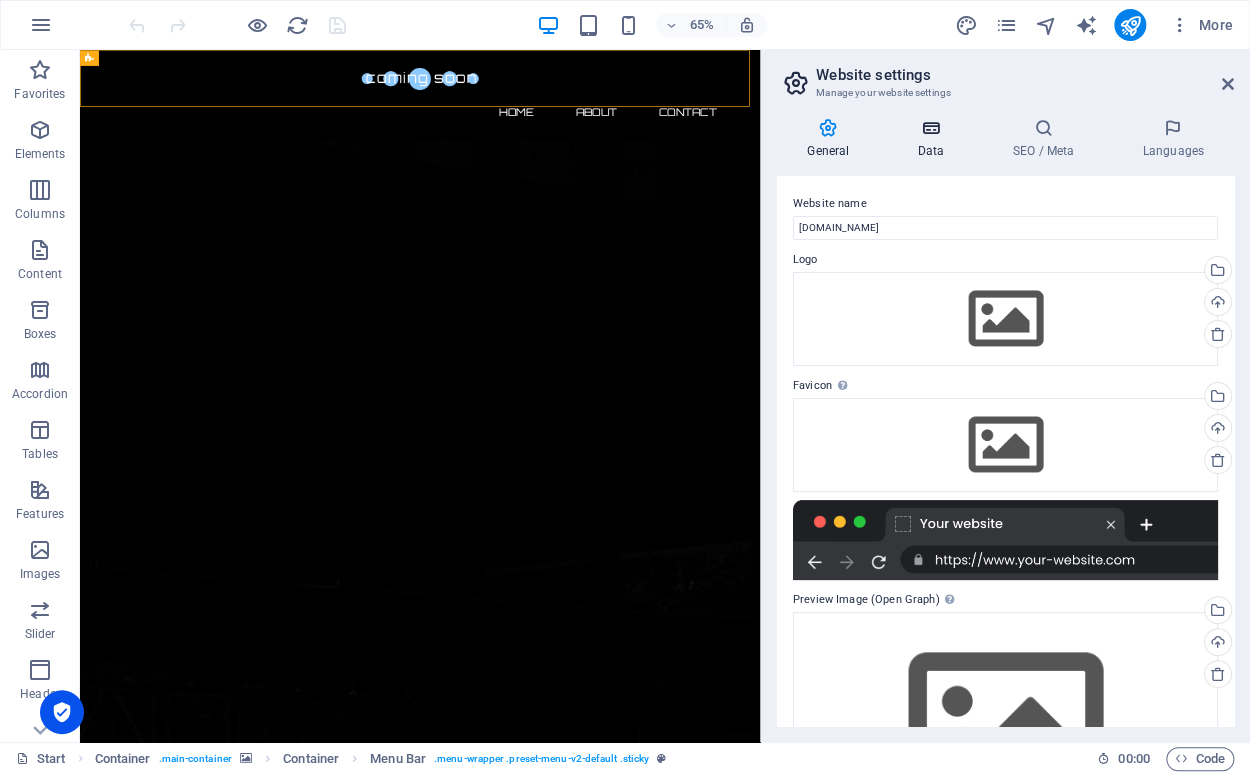 click at bounding box center (930, 128) 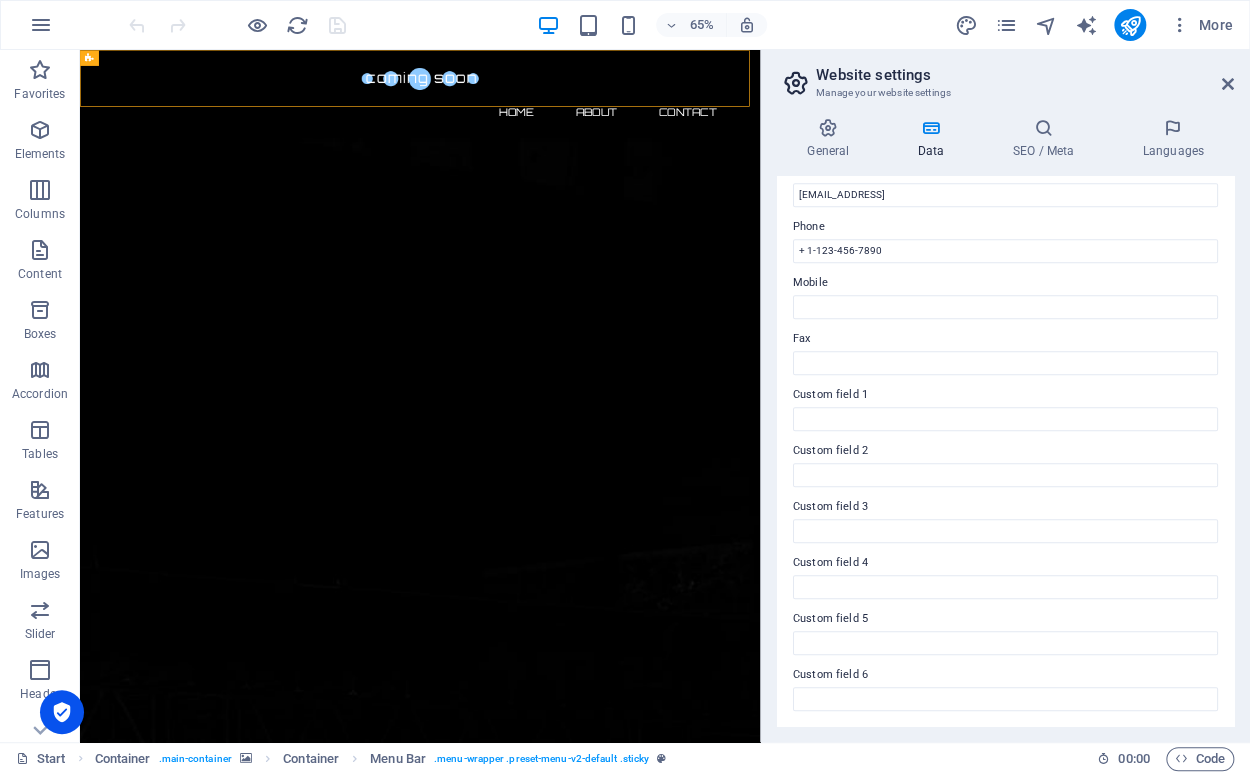 scroll, scrollTop: 0, scrollLeft: 0, axis: both 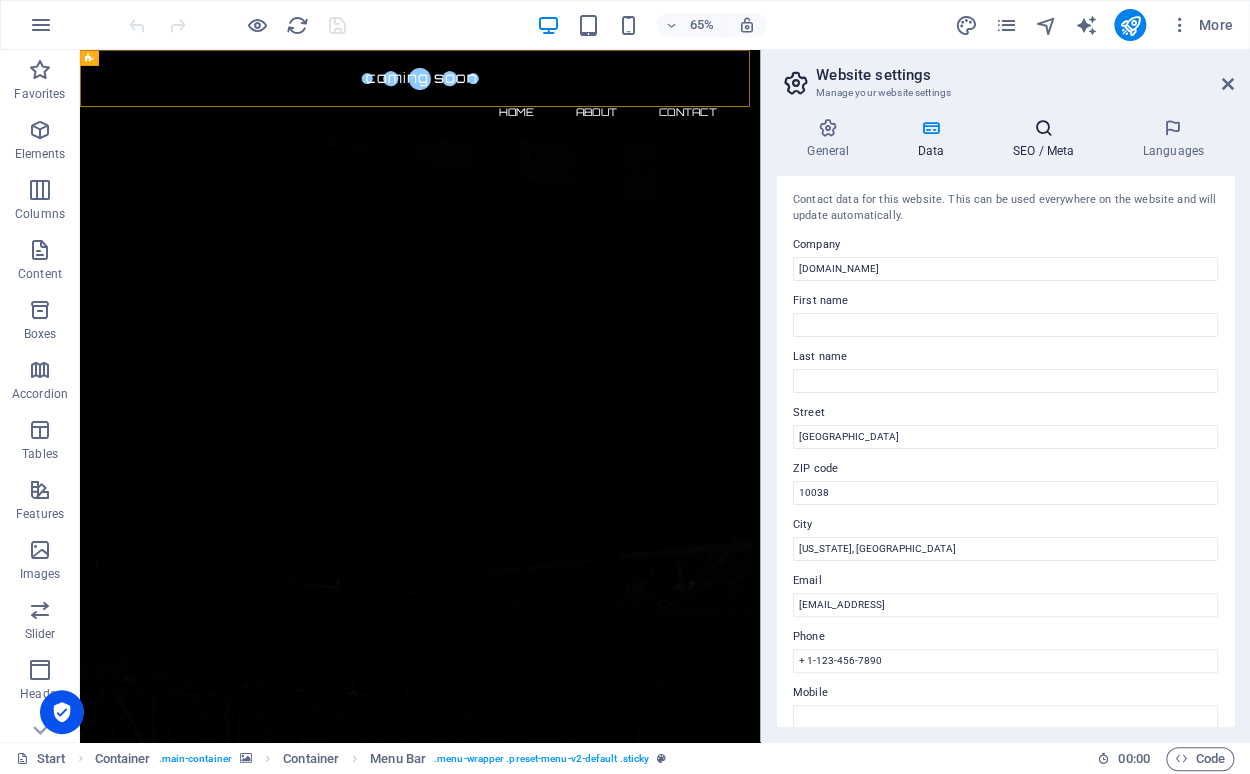click at bounding box center [1043, 128] 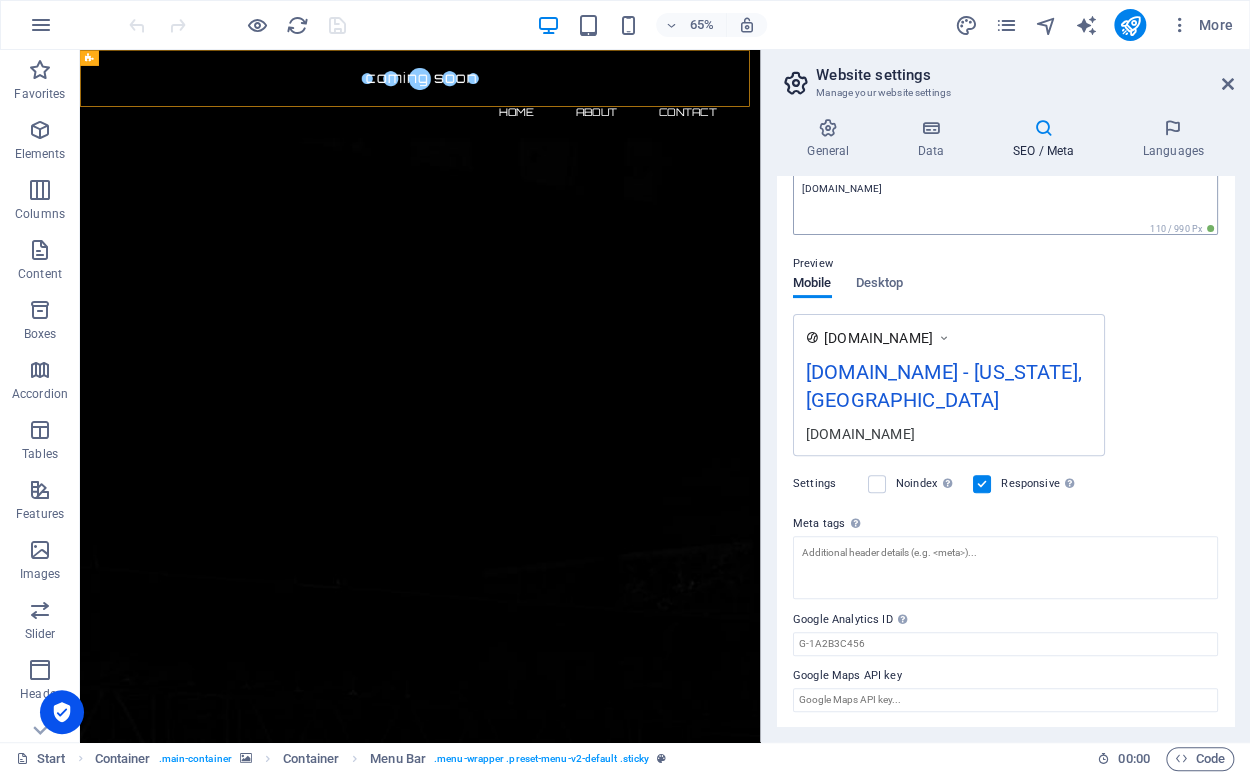 scroll, scrollTop: 0, scrollLeft: 0, axis: both 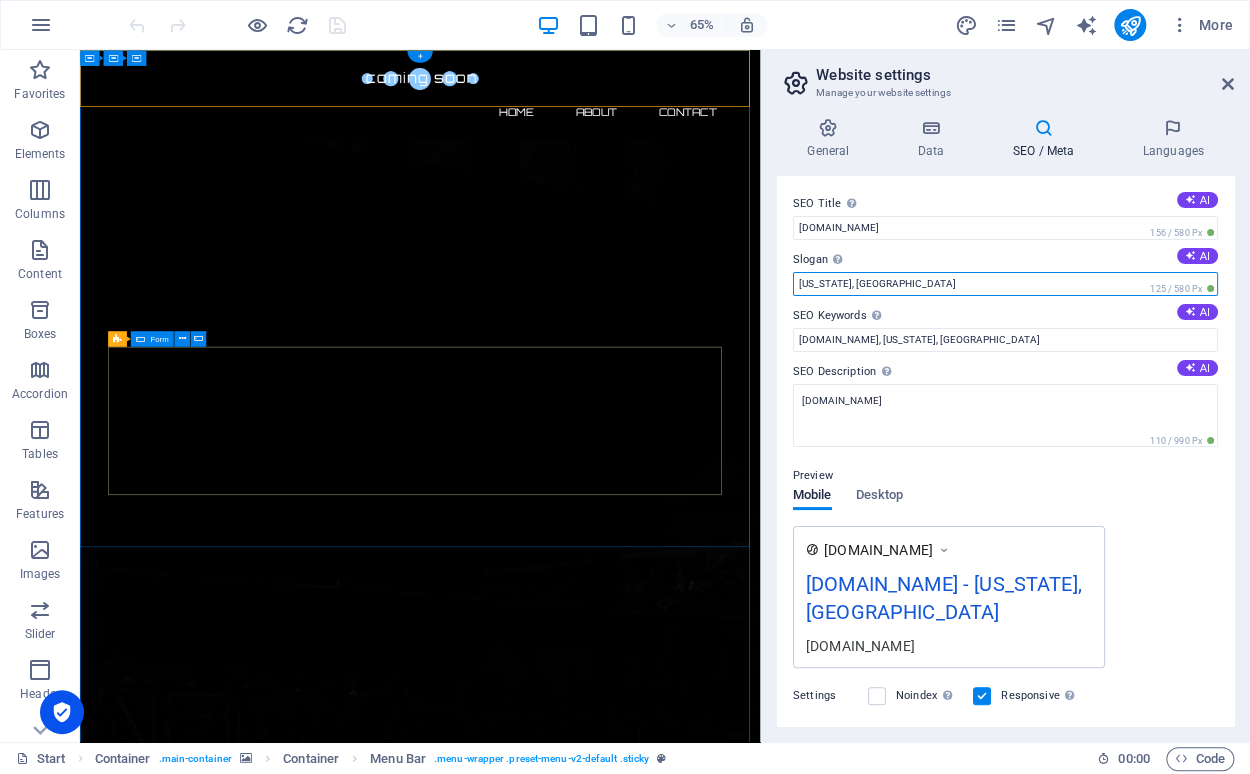 click on "Start Favorites Elements Columns Content Boxes Accordion Tables Features Images Slider Header Footer Forms Marketing Collections
H2   Container   Container   Container   Container   Container   Container   Spacer   Text   Spacer   Preset   Form   Preset   Preset   Email   Checkbox   Captcha   Container   Spacer   Text   Spacer   Container   Container   Menu Bar   Menu   Container   Container   Image   Container   Countdown   Text   Container   Countdown   H3   Container   Preset   Input   Container   Preset   Container   Container   Preset   Container   Preset   Form   H2   Email   Checkbox   Captcha   Text   Preset   Container   Spacer   Preset   Container   Text + + 65% More Start Container . main-container Container Menu Bar . menu-wrapper .preset-menu-v2-default .sticky 00 : 00 Code Website settings Manage your website settings  General  Data  SEO / Meta  Languages Website name [DOMAIN_NAME] Logo Drag files here, click to choose files or Upload Favicon Upload Upload Company Street" at bounding box center [625, 396] 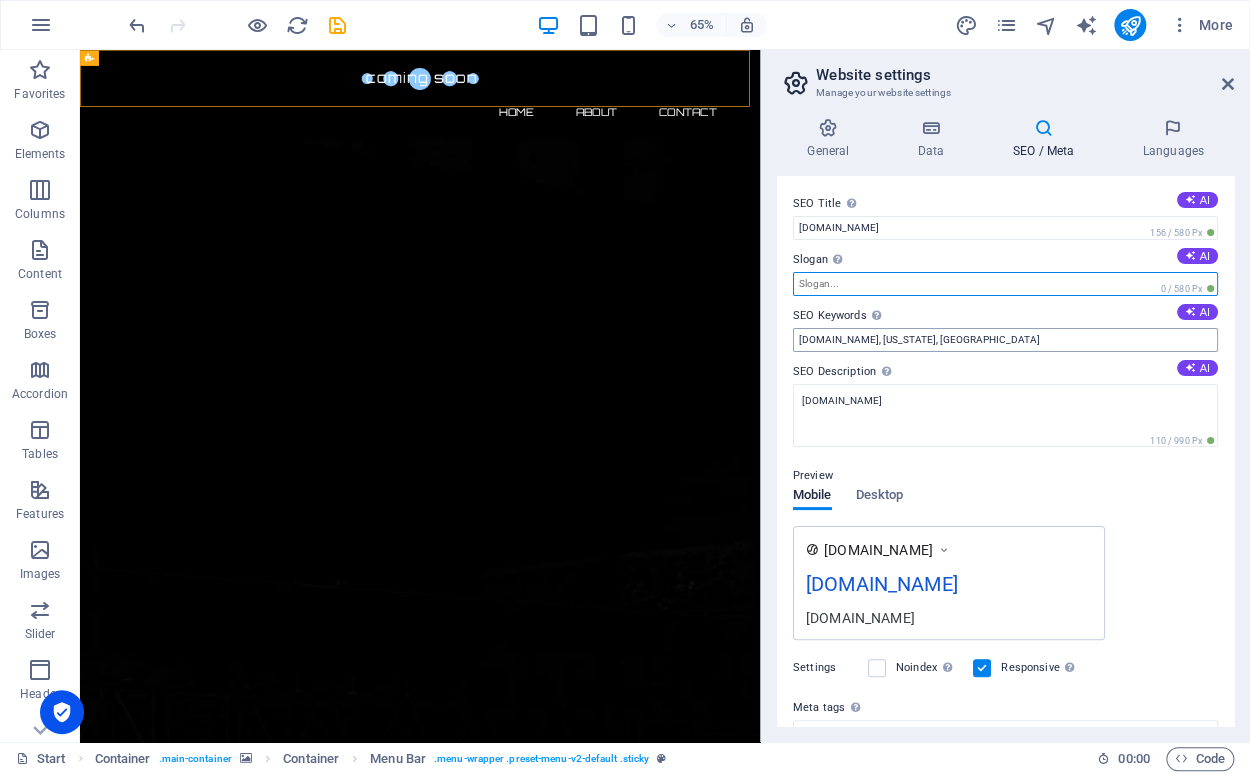 type 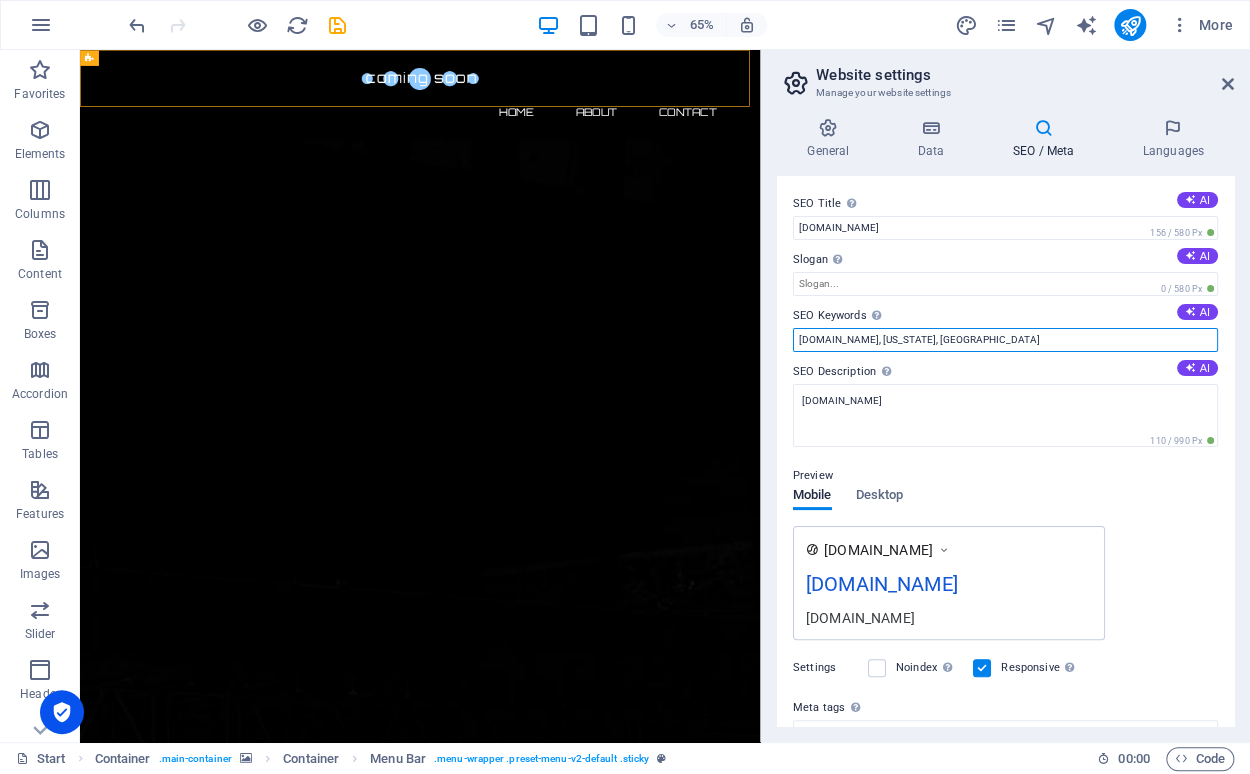 drag, startPoint x: 961, startPoint y: 335, endPoint x: 878, endPoint y: 343, distance: 83.38465 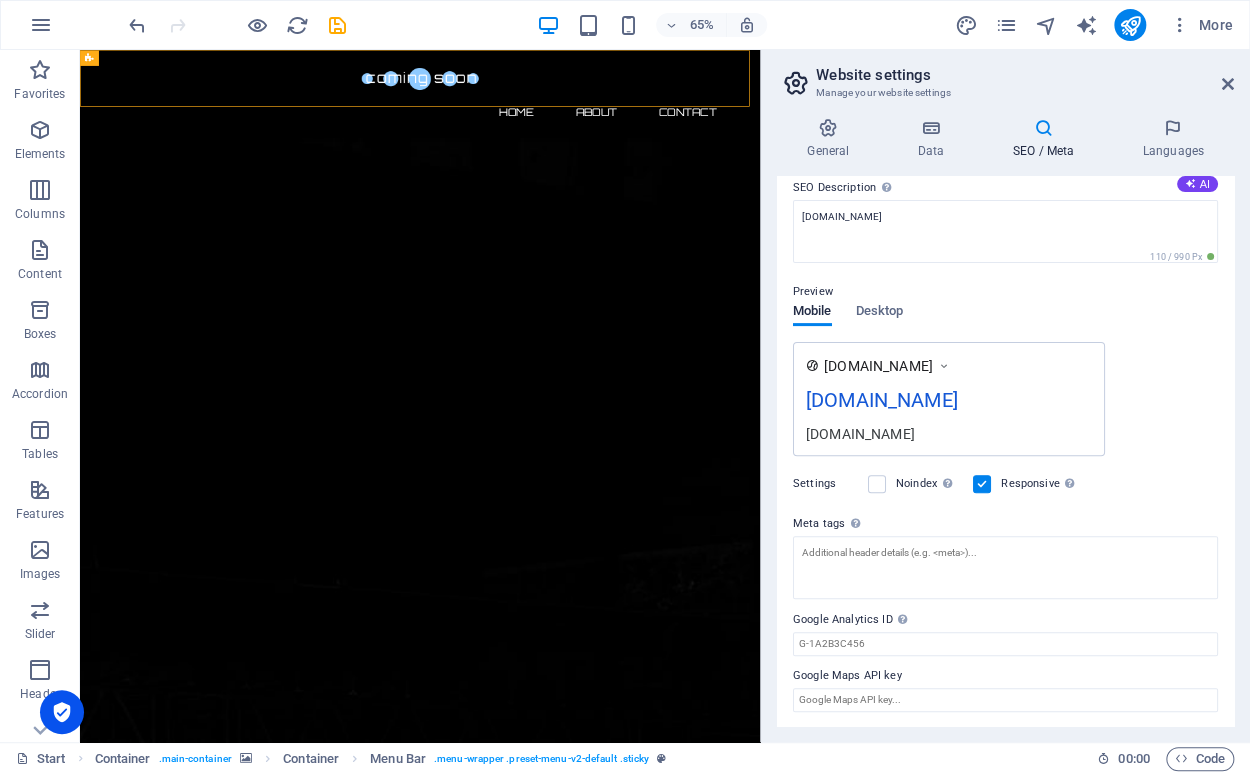 scroll, scrollTop: 0, scrollLeft: 0, axis: both 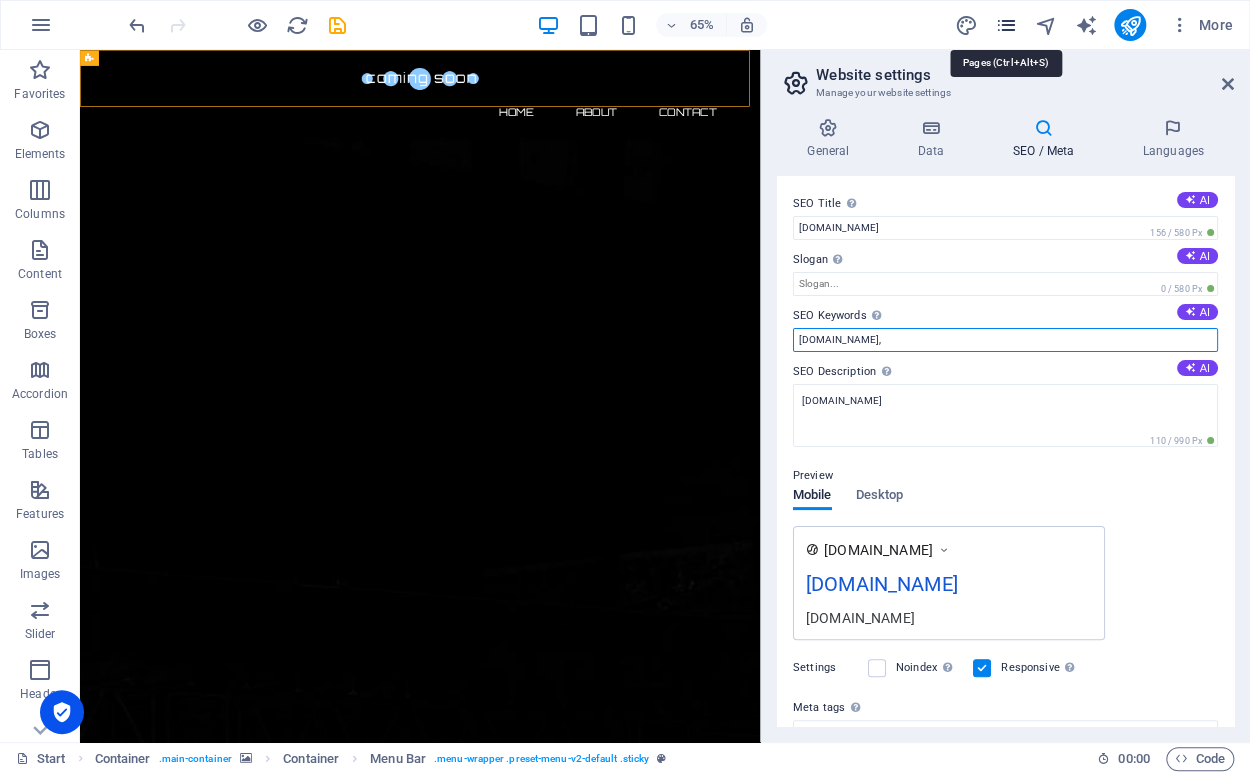 type on "[DOMAIN_NAME]," 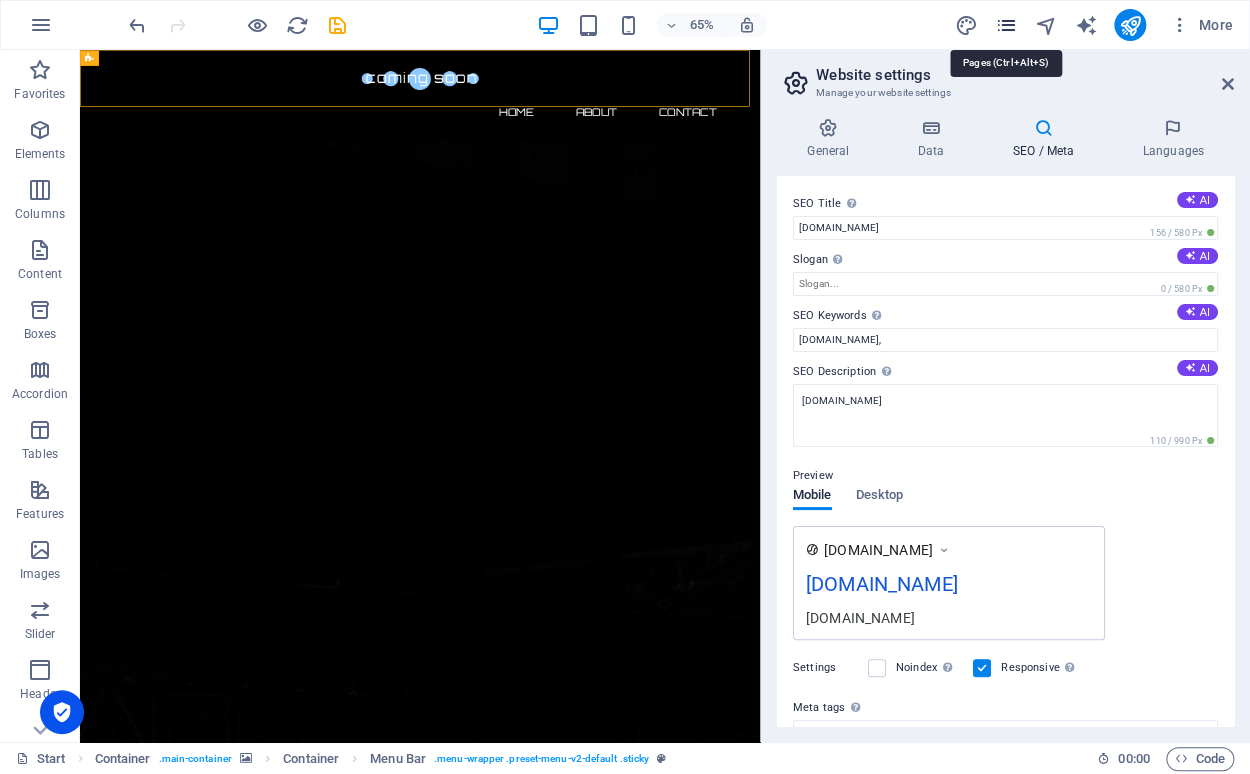 click at bounding box center (1005, 25) 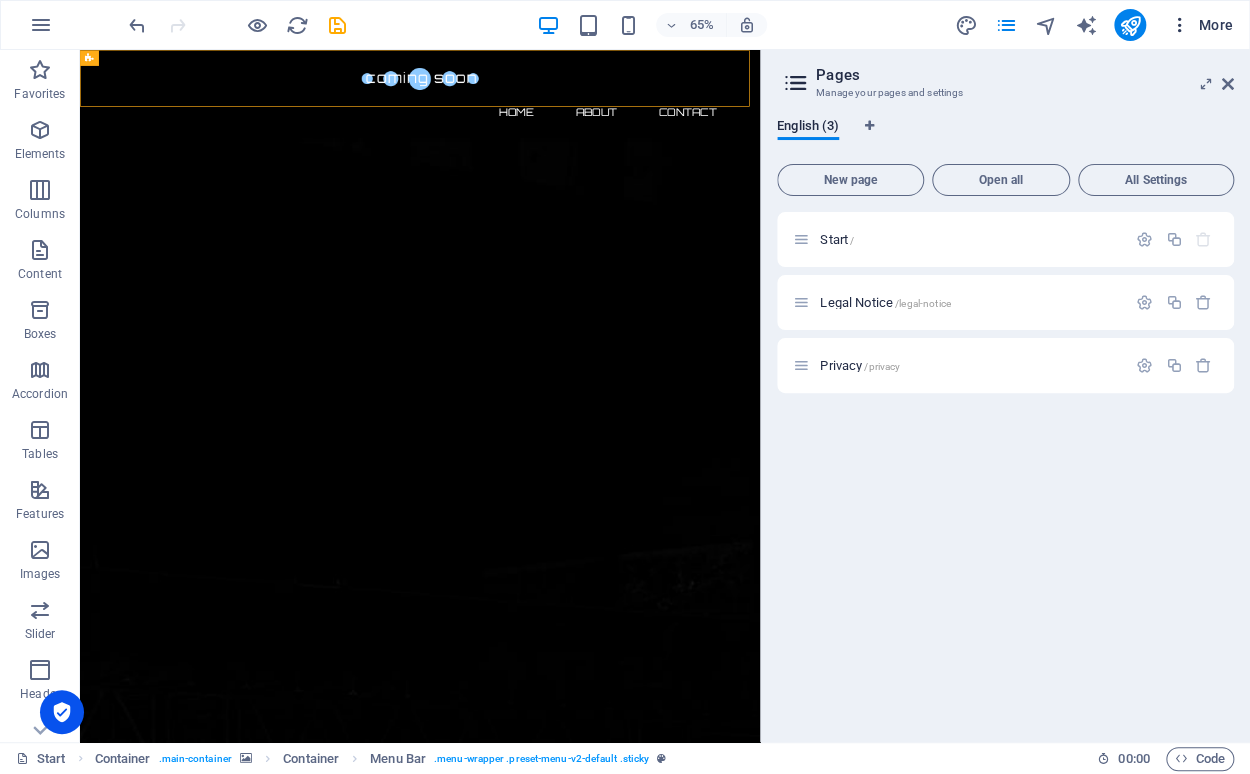 click on "More" at bounding box center [1201, 25] 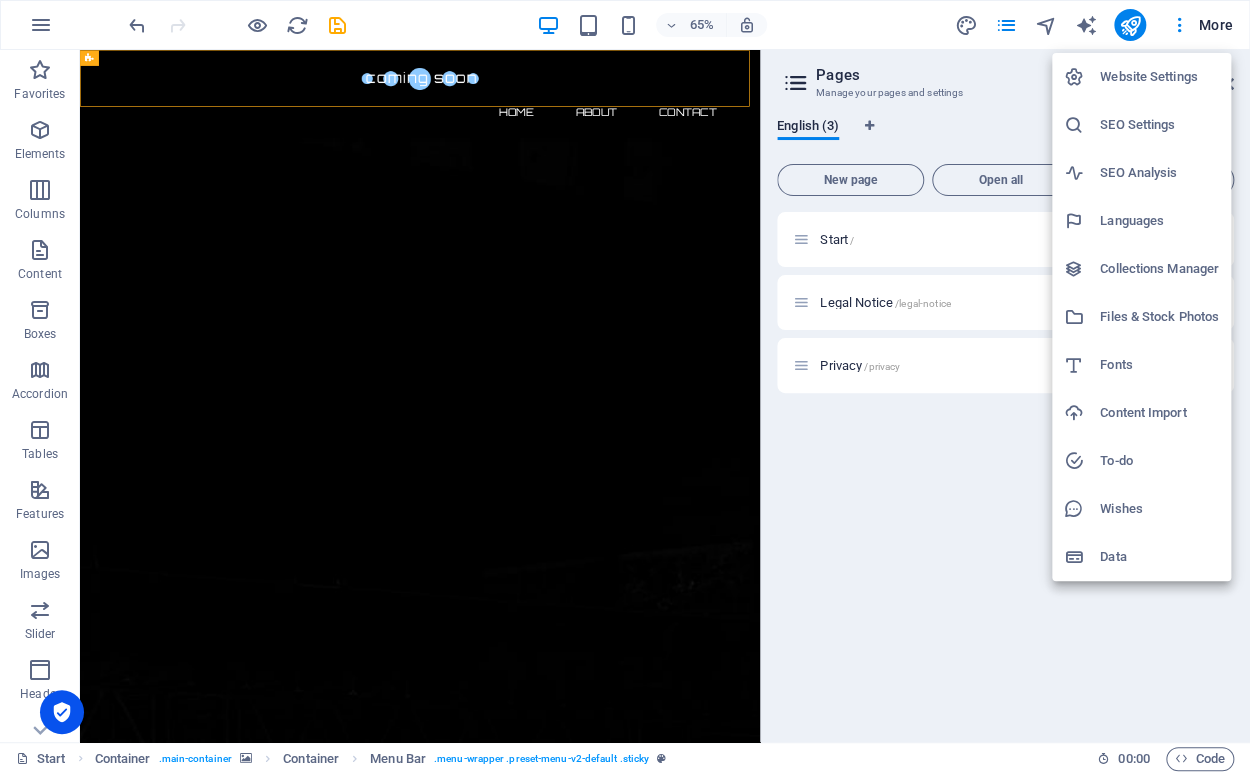 click at bounding box center (625, 387) 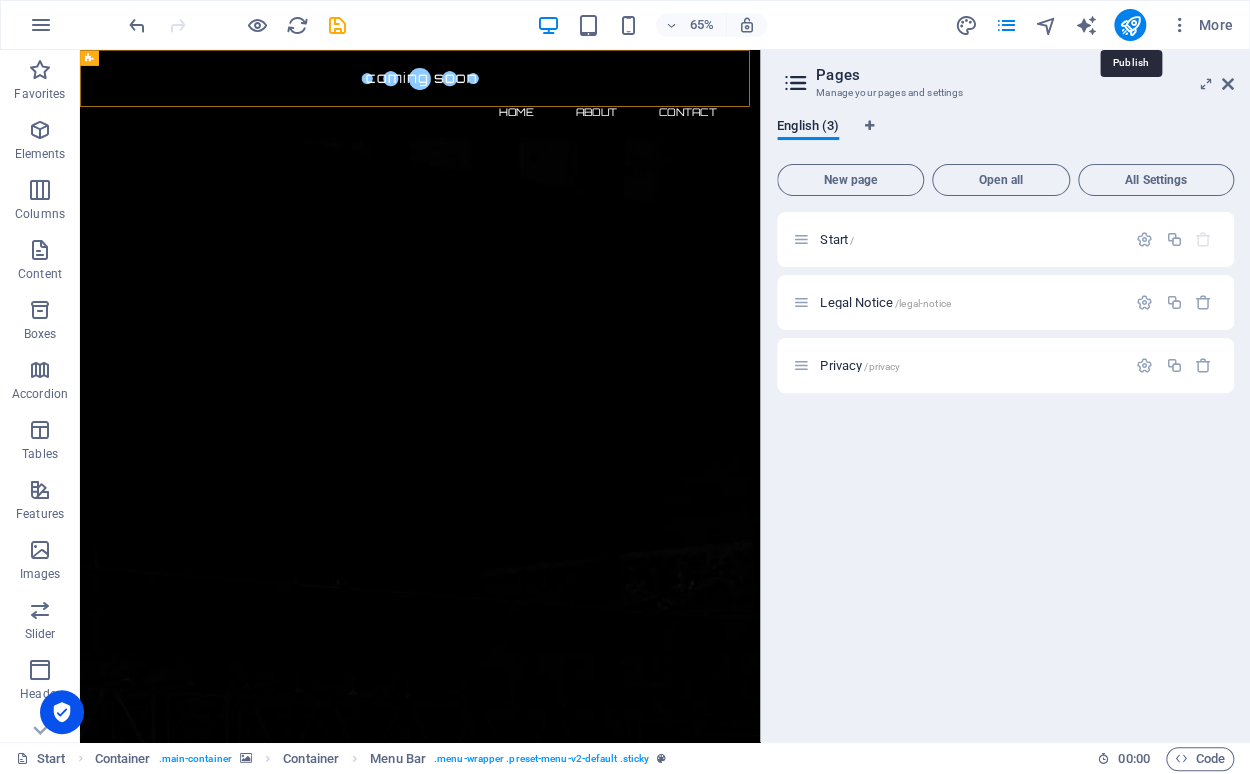 click at bounding box center (1129, 25) 